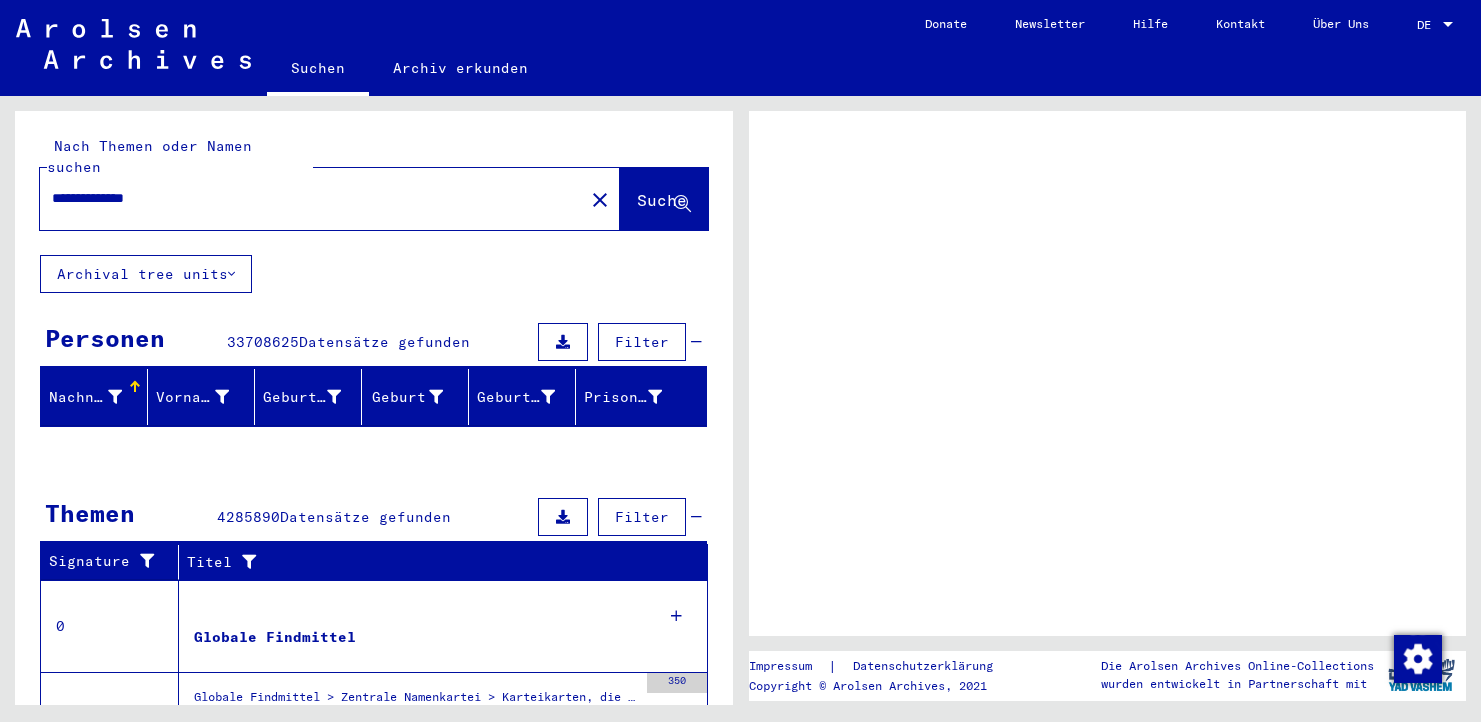 scroll, scrollTop: 0, scrollLeft: 0, axis: both 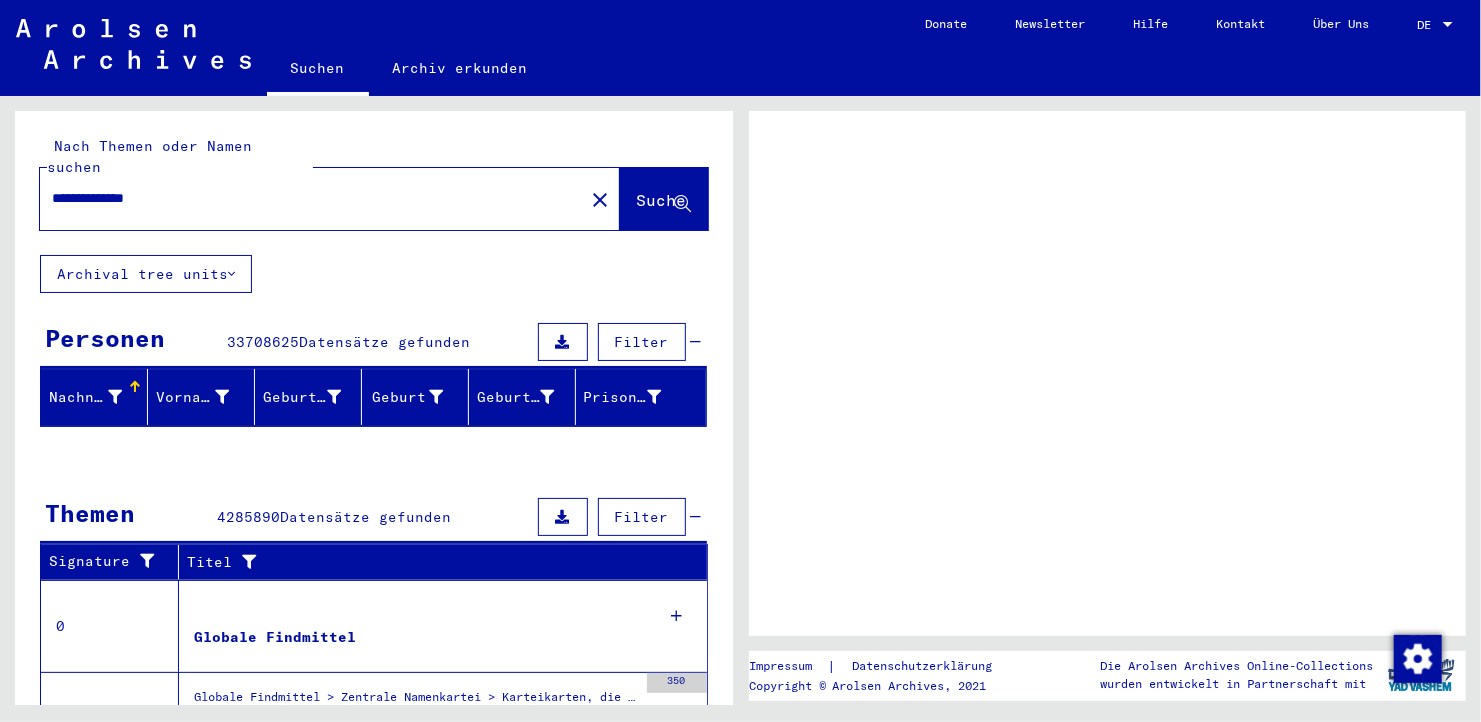 click on "DE" at bounding box center [1428, 25] 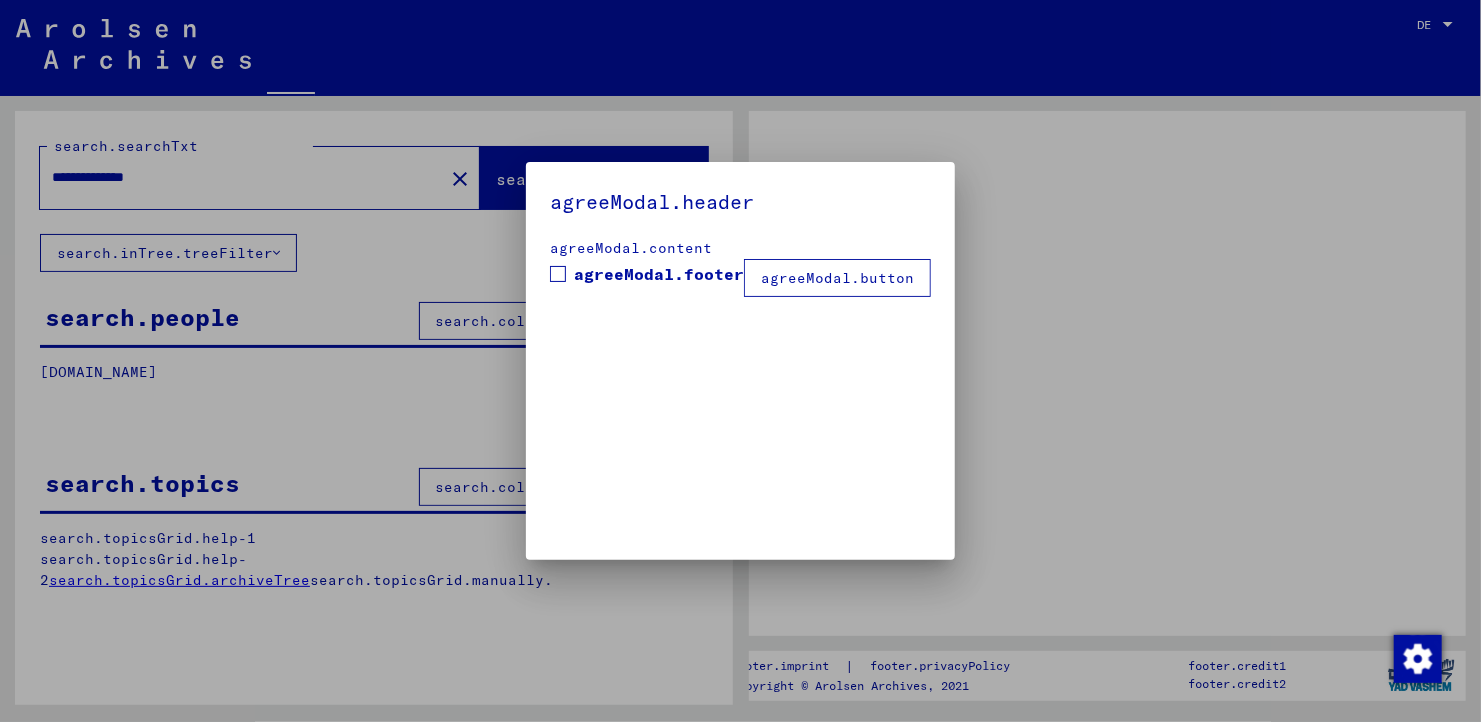 drag, startPoint x: 1480, startPoint y: 401, endPoint x: 1377, endPoint y: 305, distance: 140.80128 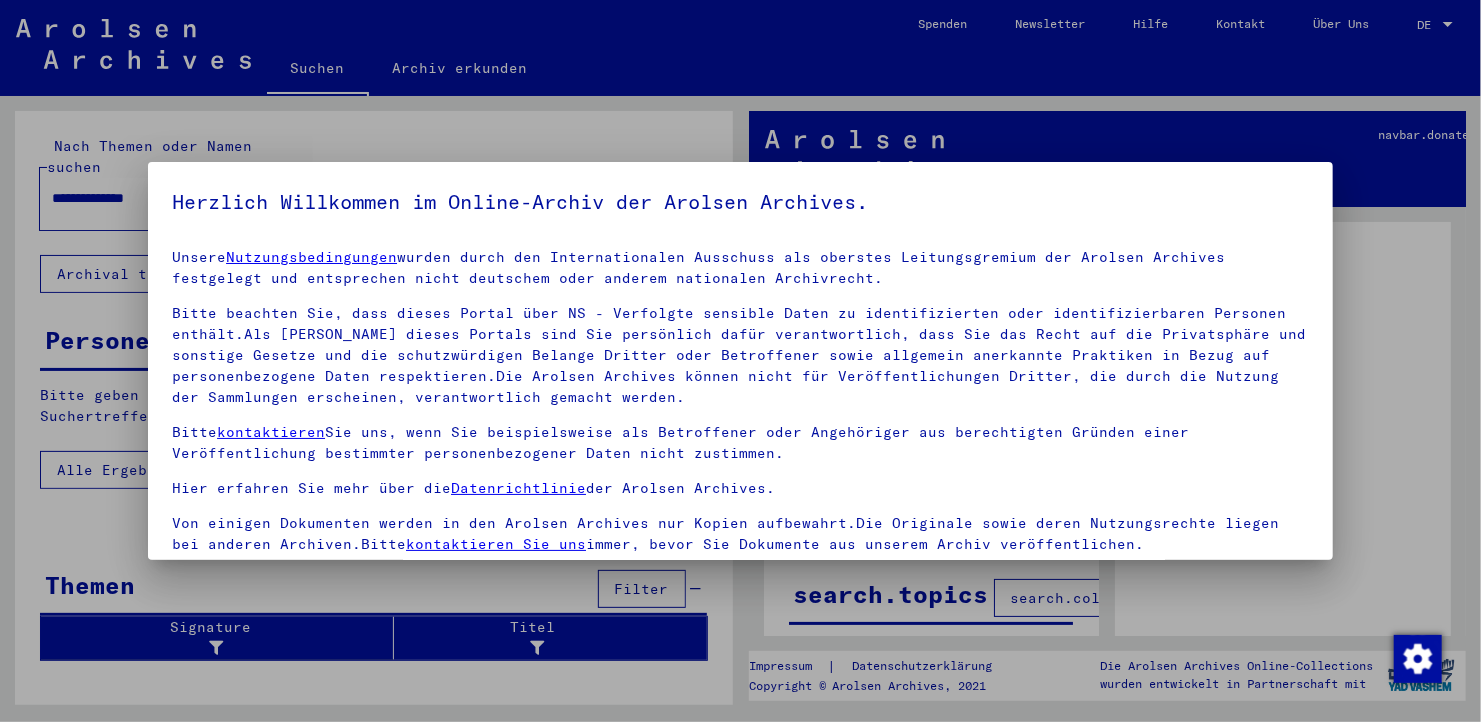 scroll, scrollTop: 9, scrollLeft: 0, axis: vertical 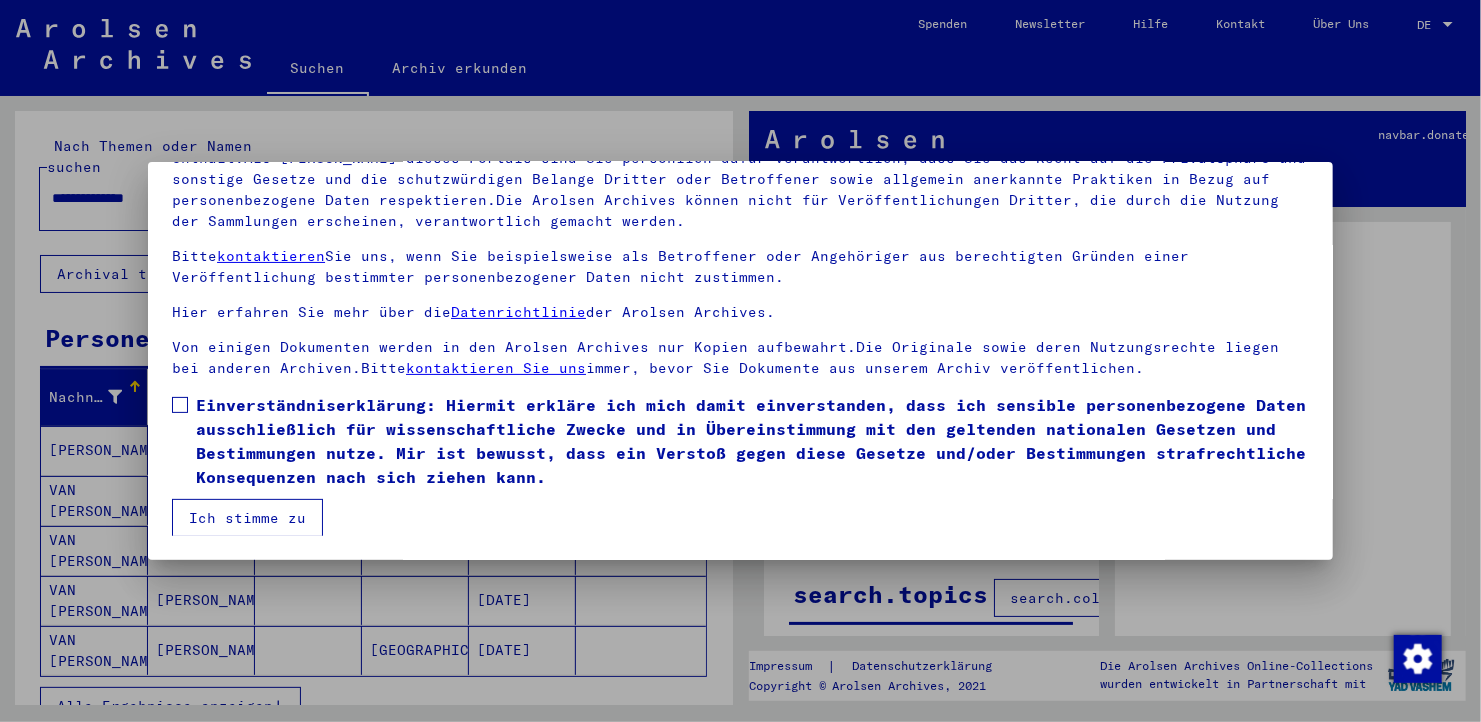 click at bounding box center (180, 405) 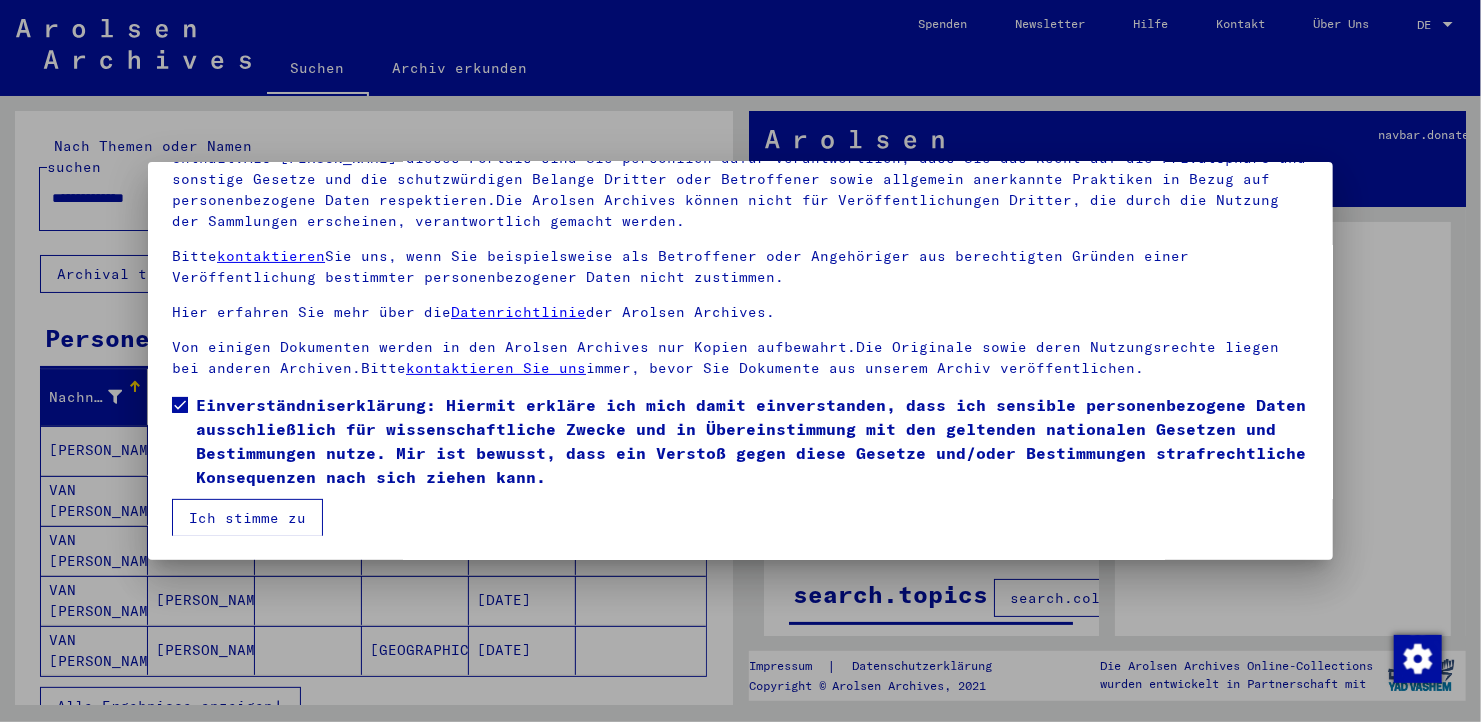 drag, startPoint x: 223, startPoint y: 529, endPoint x: 242, endPoint y: 506, distance: 29.832869 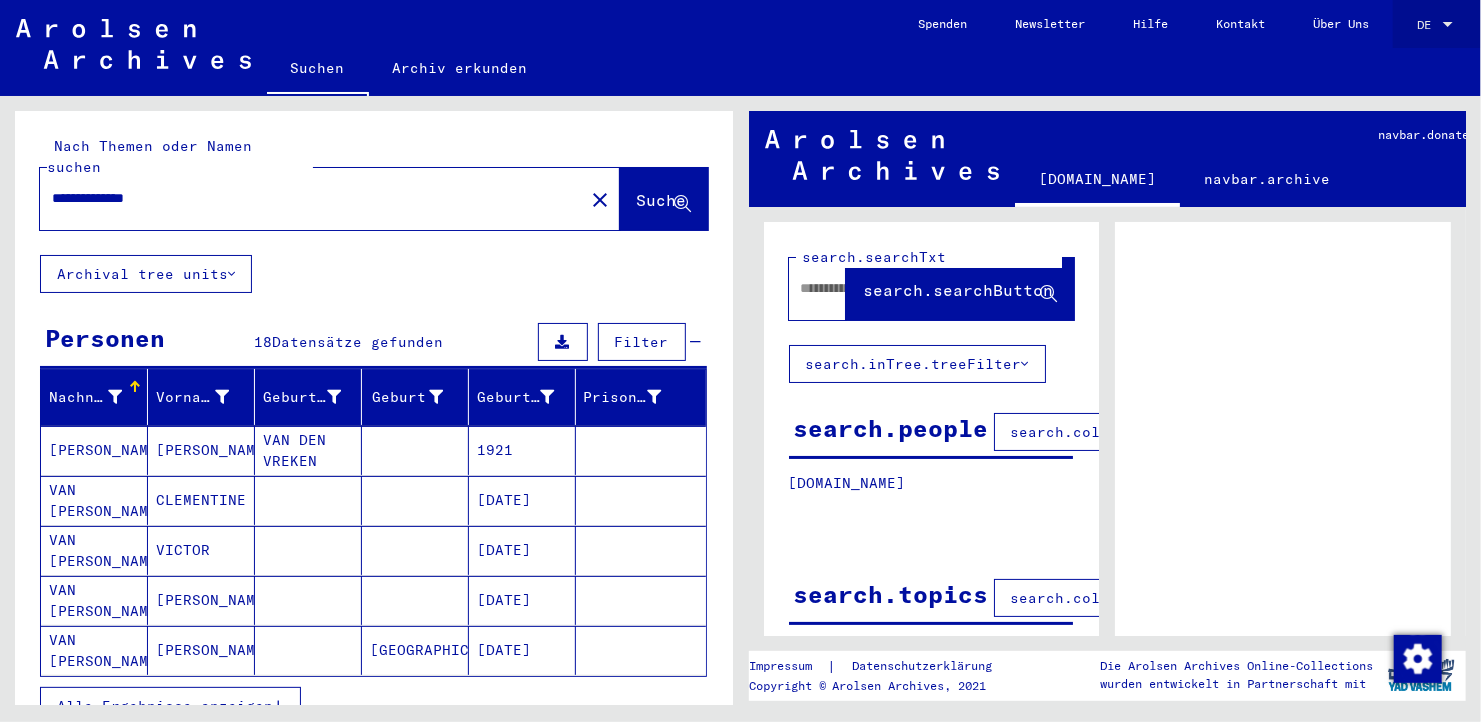 click on "DE" at bounding box center (1428, 25) 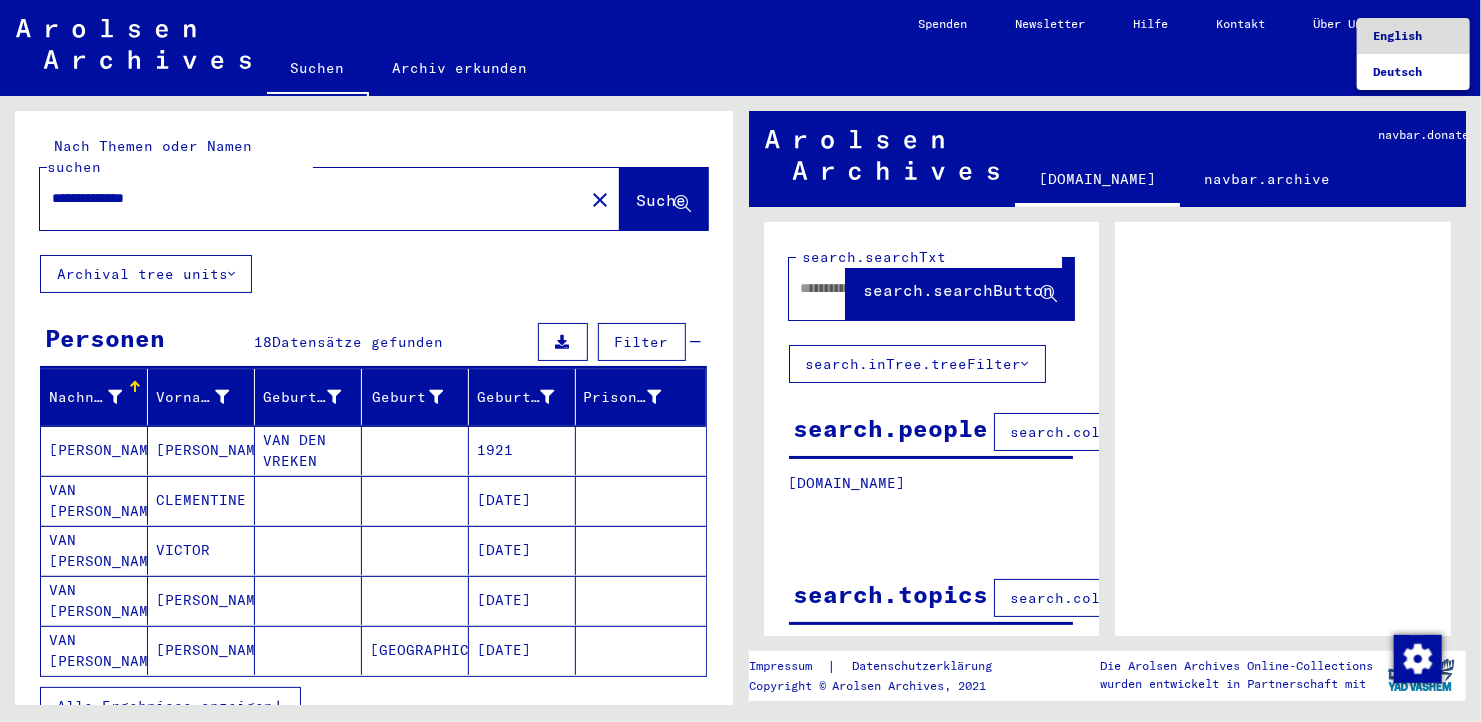 click on "English" at bounding box center (1397, 35) 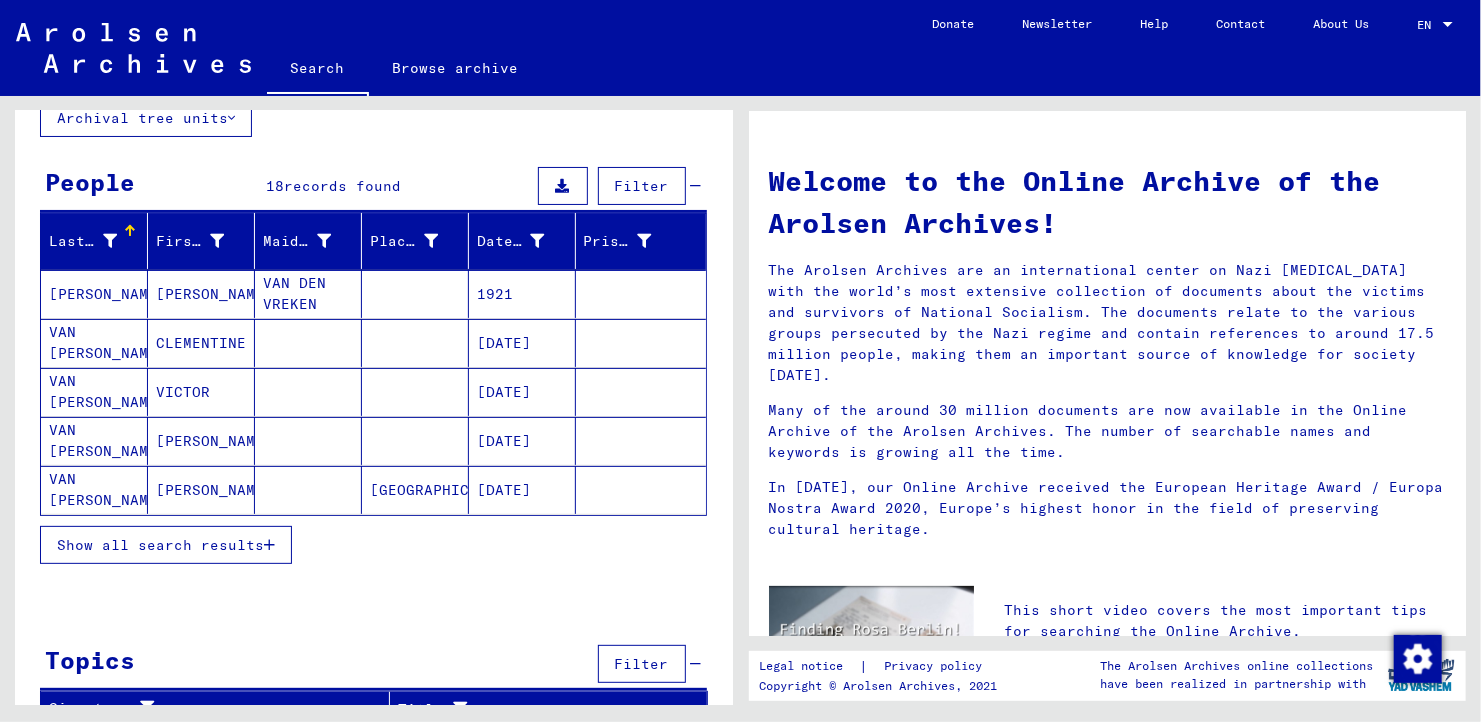 scroll, scrollTop: 152, scrollLeft: 0, axis: vertical 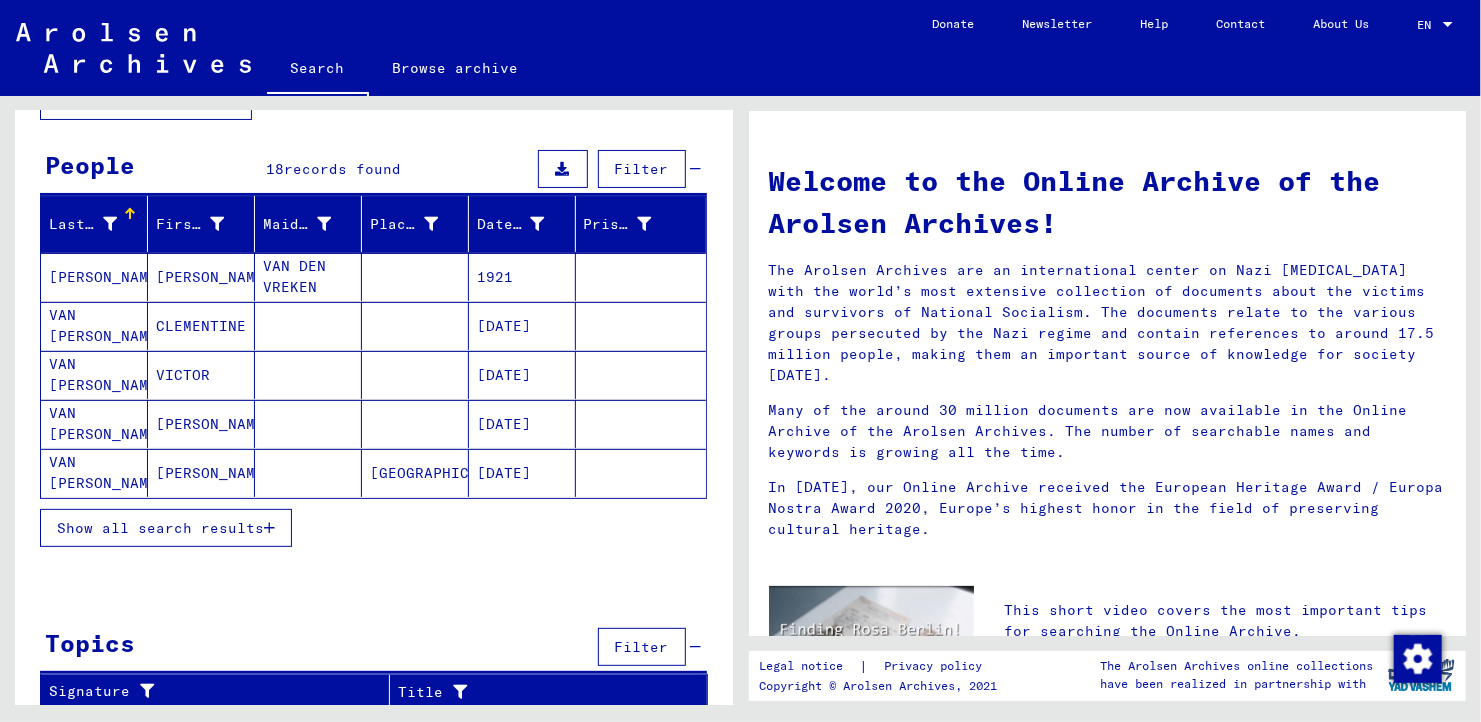 click on "Show all search results" at bounding box center [160, 528] 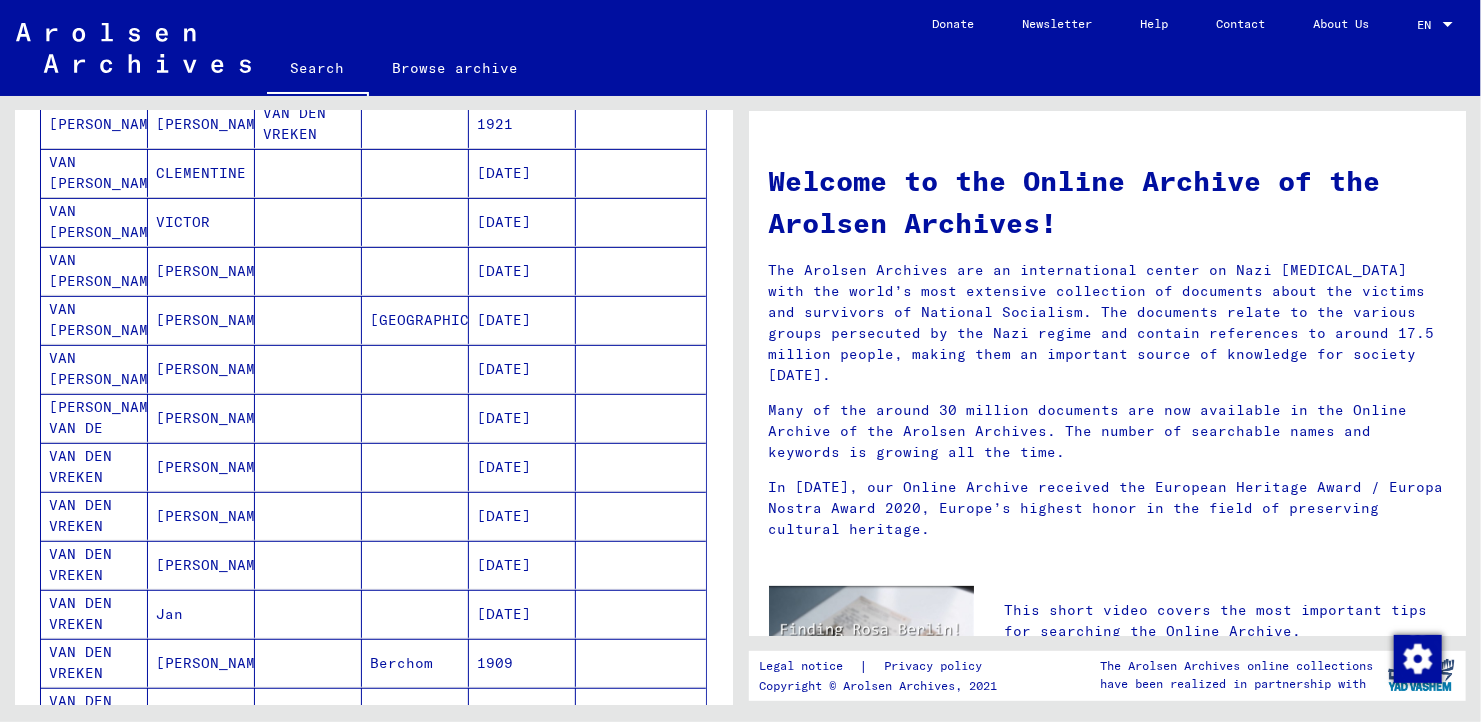 scroll, scrollTop: 352, scrollLeft: 0, axis: vertical 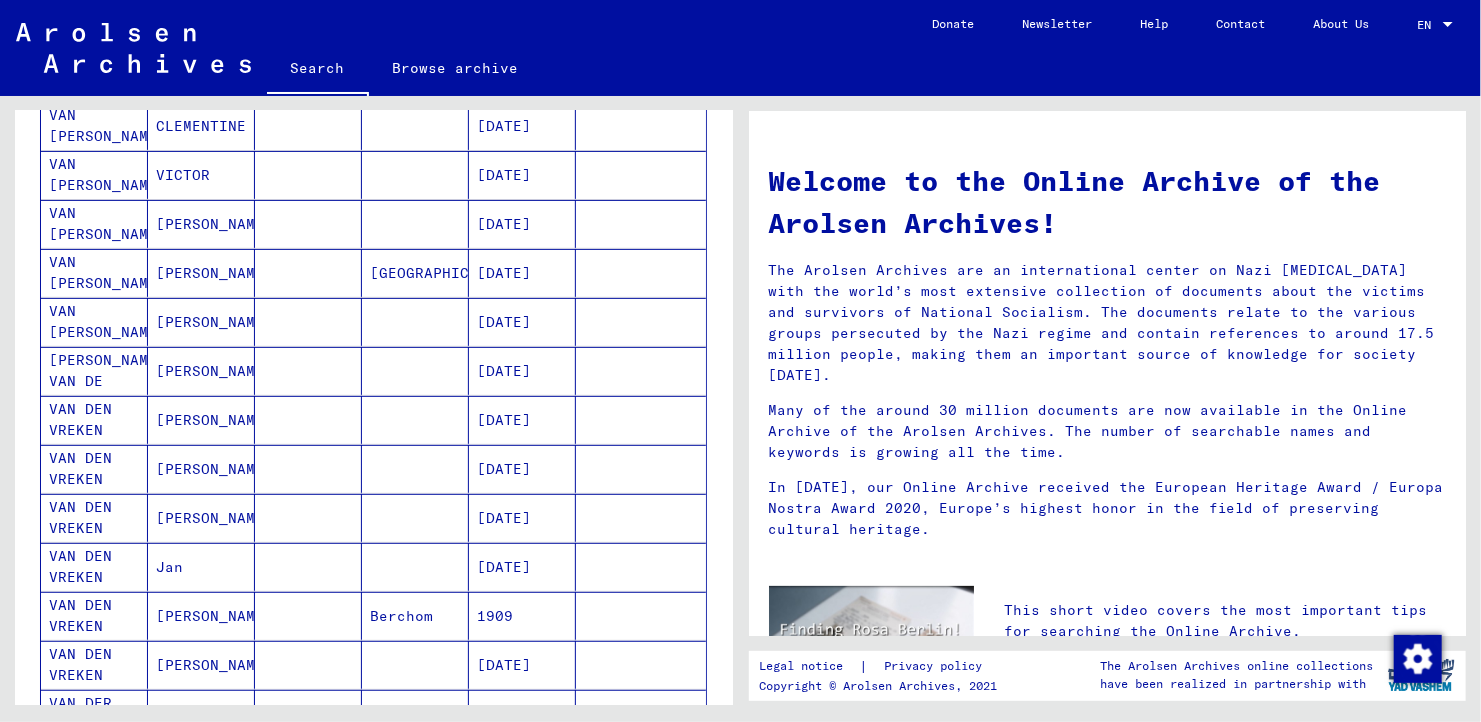 click on "[PERSON_NAME]" at bounding box center (201, 518) 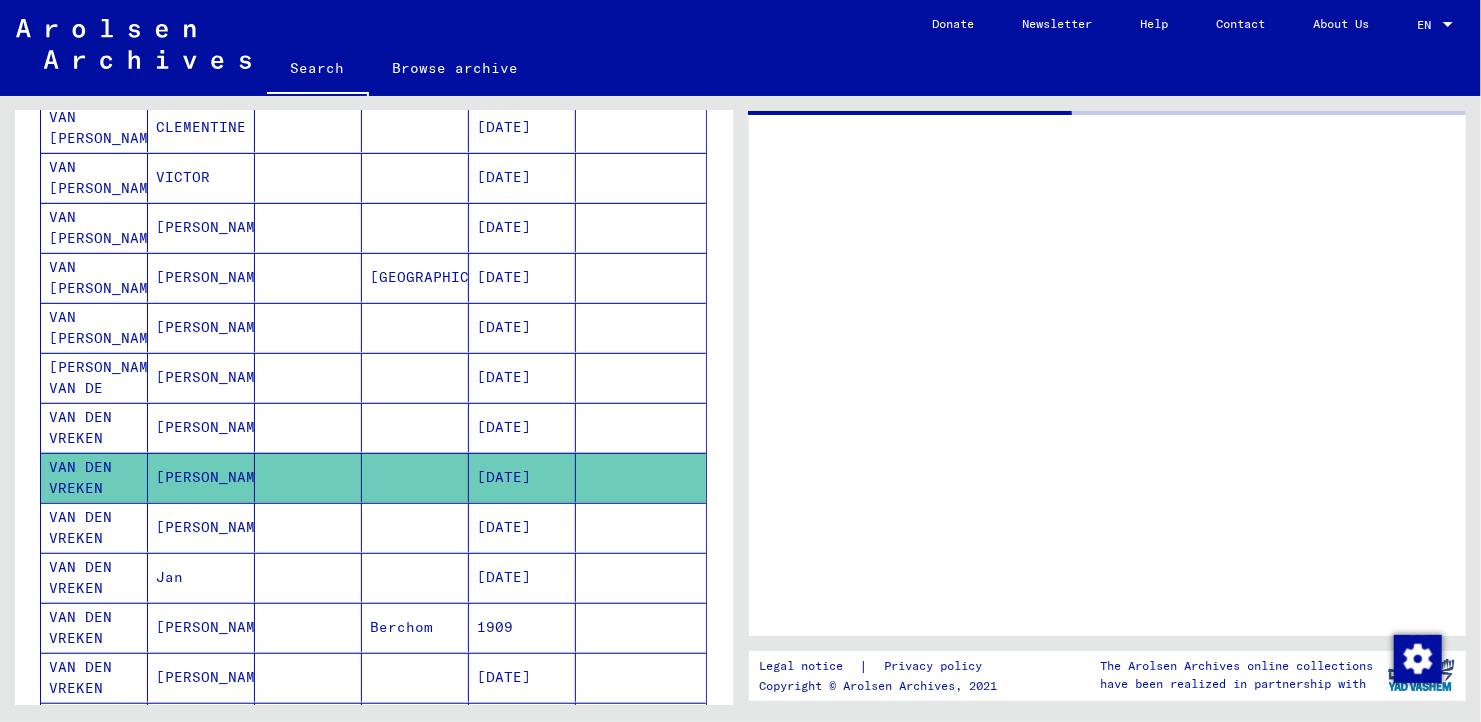 scroll, scrollTop: 353, scrollLeft: 0, axis: vertical 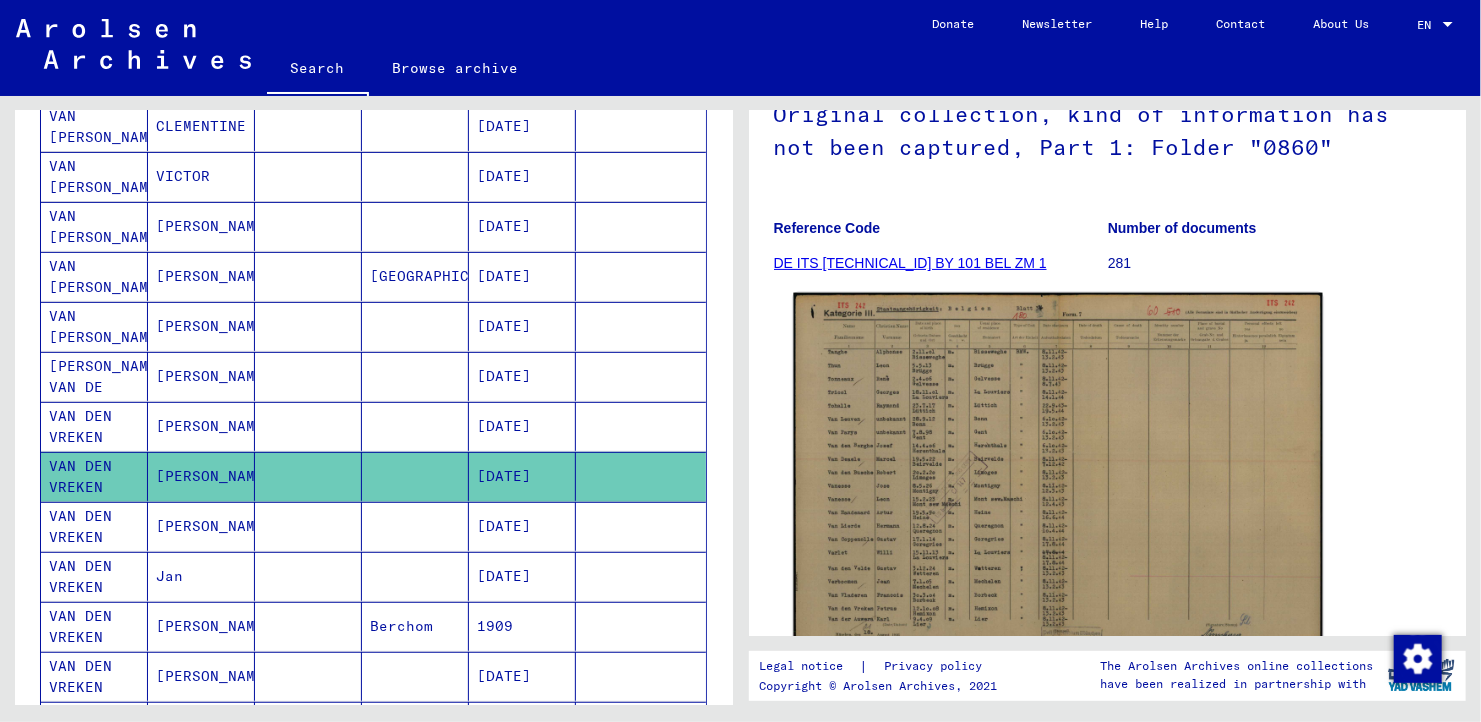 click 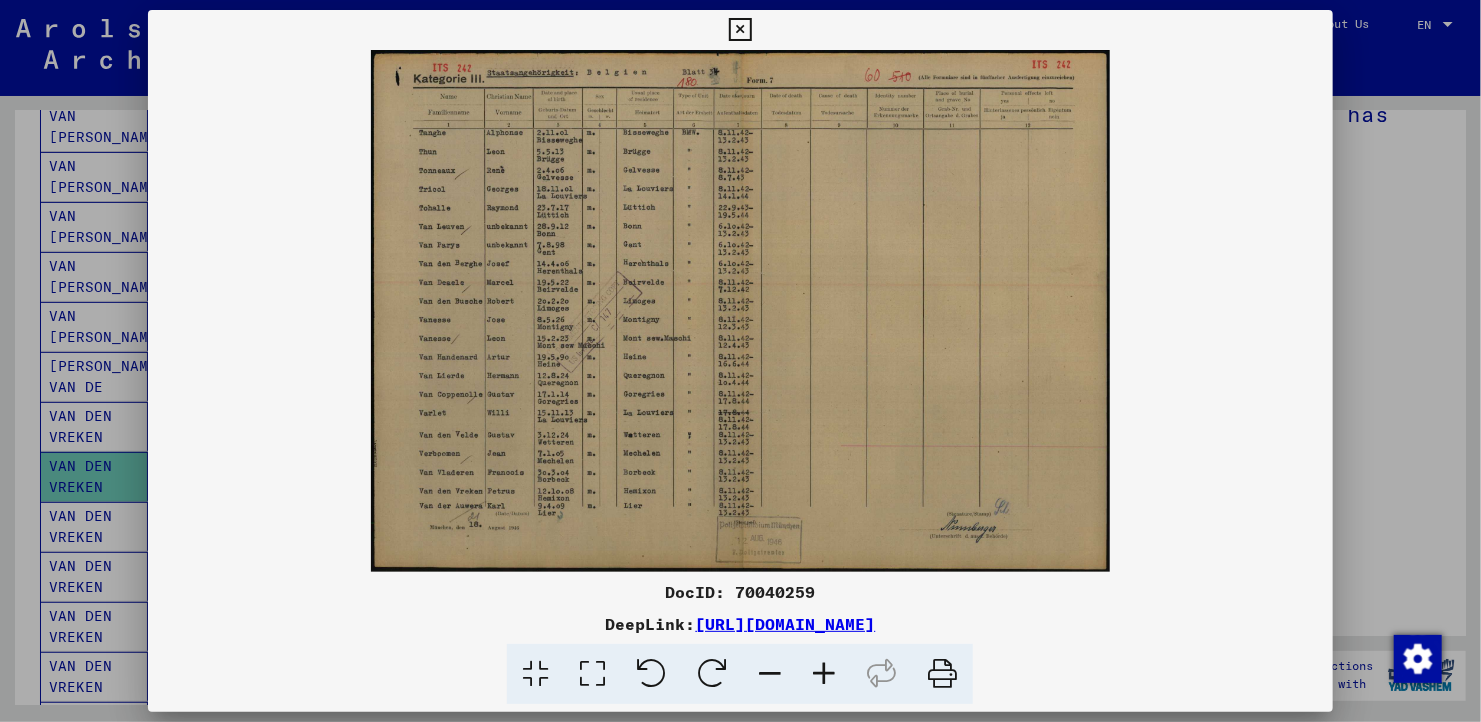 click at bounding box center [824, 674] 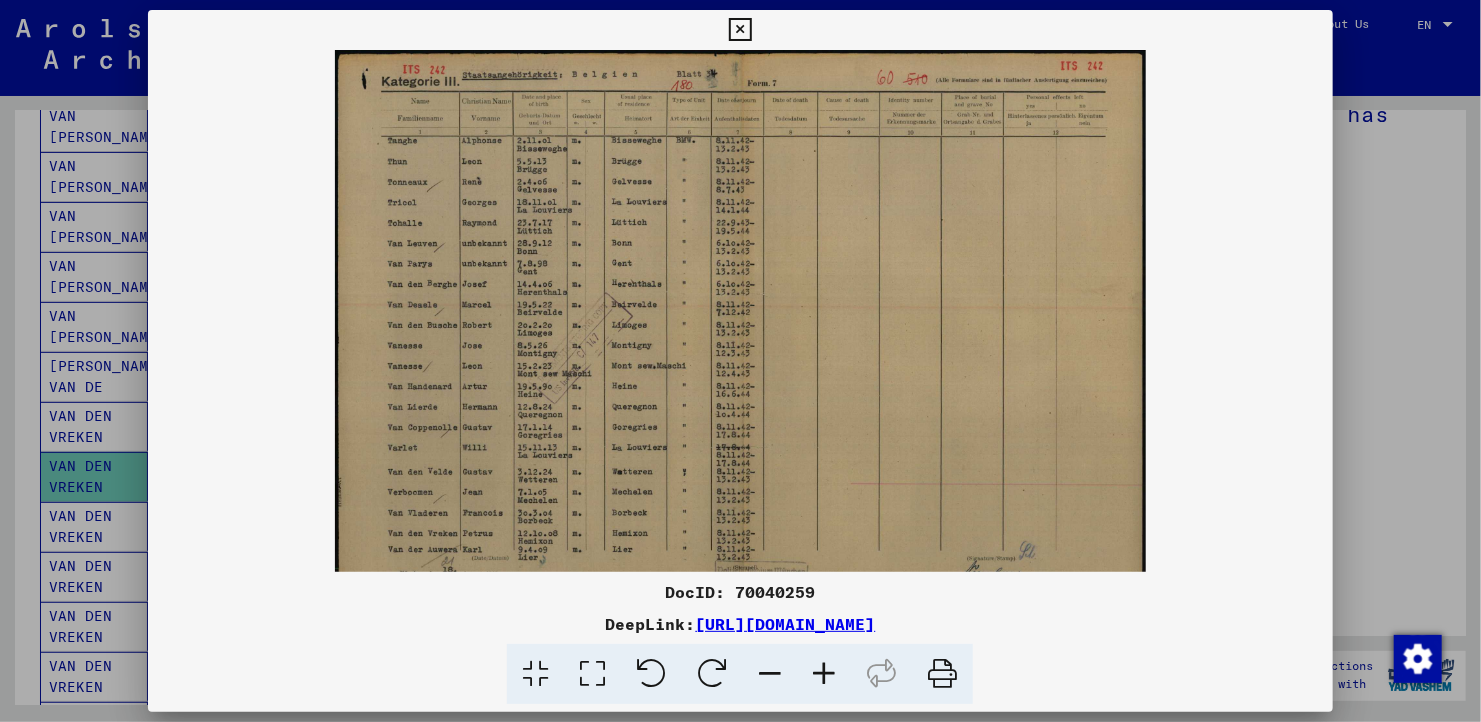 click at bounding box center [824, 674] 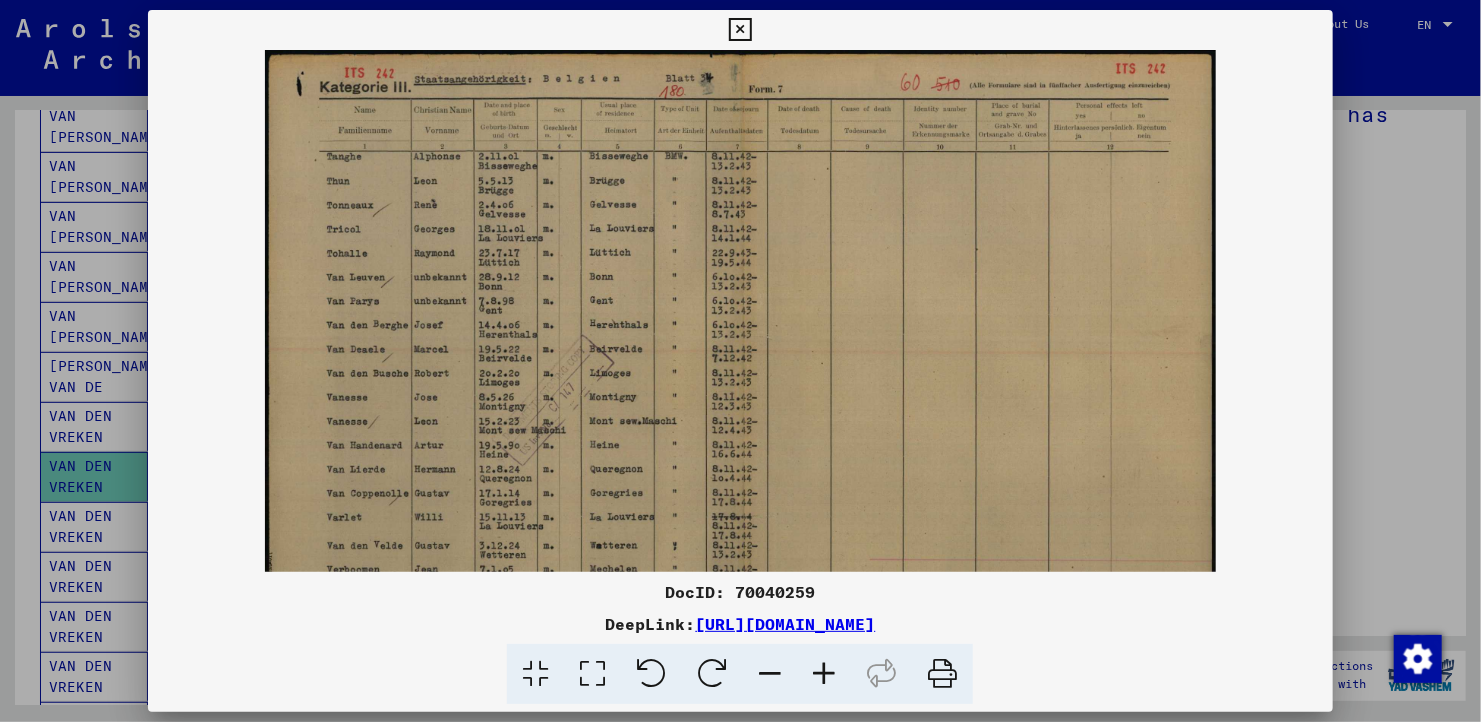 click at bounding box center [824, 674] 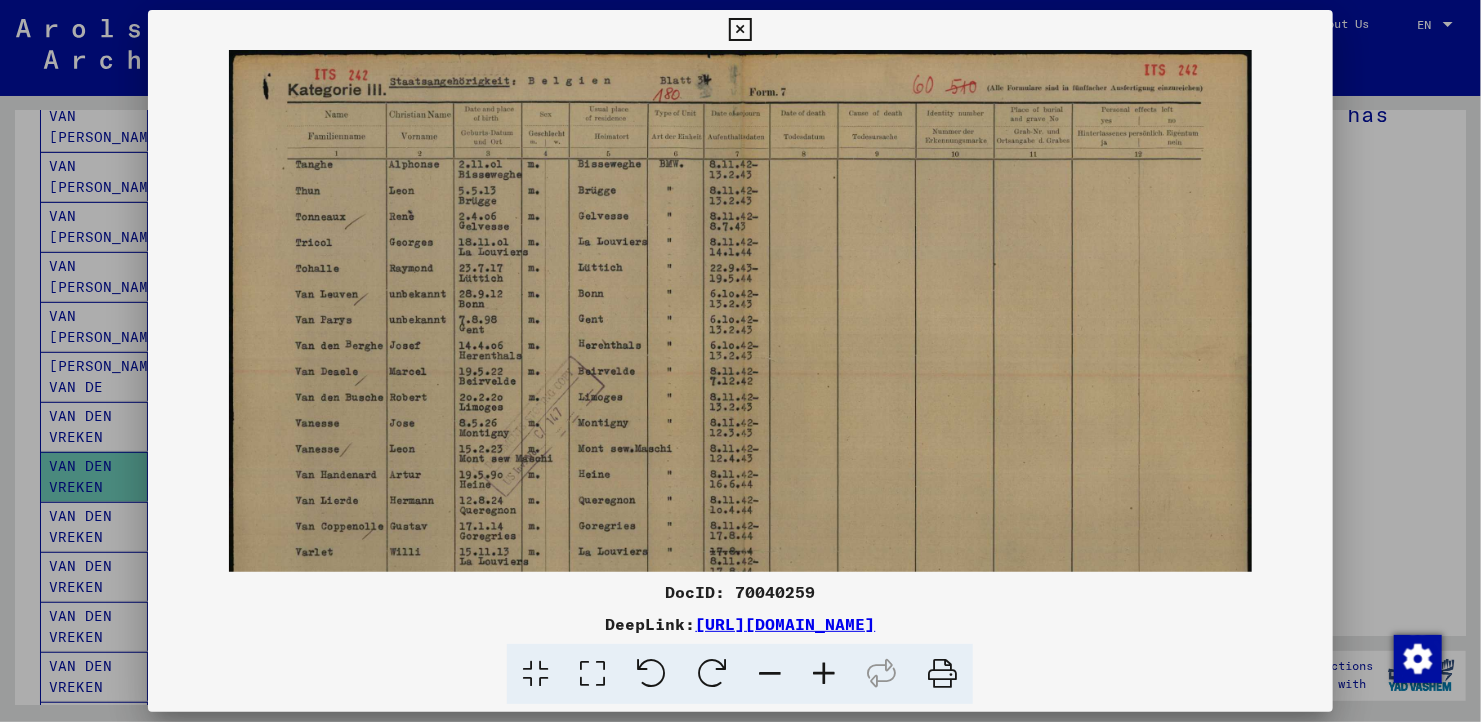 click at bounding box center (824, 674) 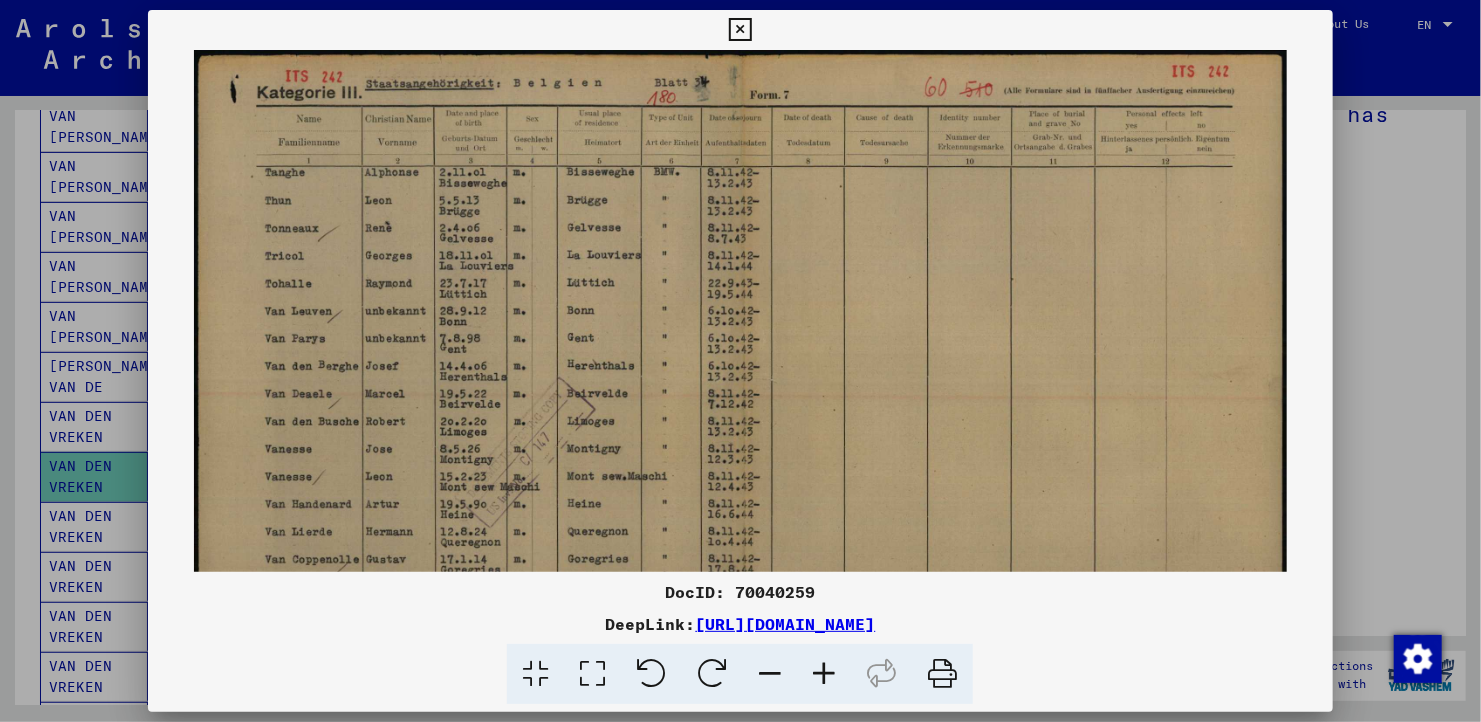 click at bounding box center (824, 674) 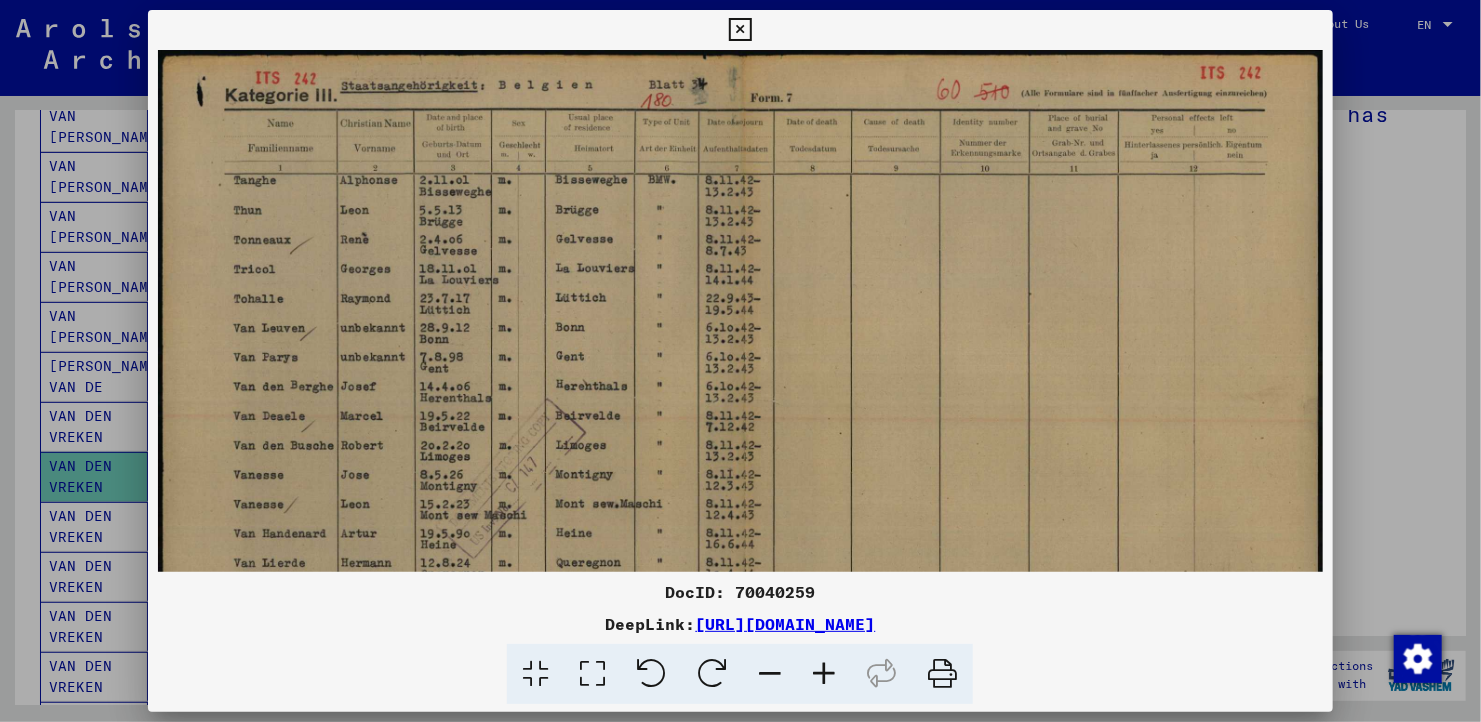 click at bounding box center (824, 674) 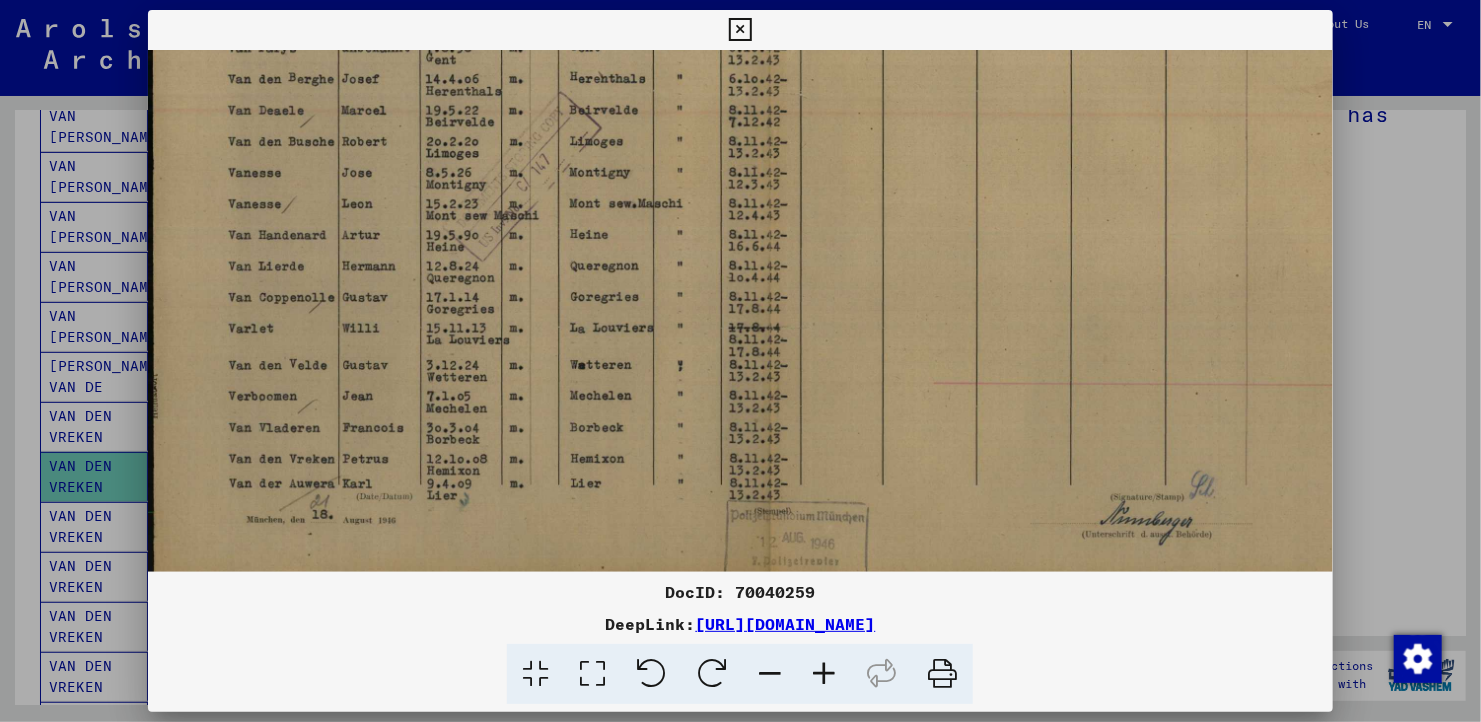 scroll, scrollTop: 330, scrollLeft: 0, axis: vertical 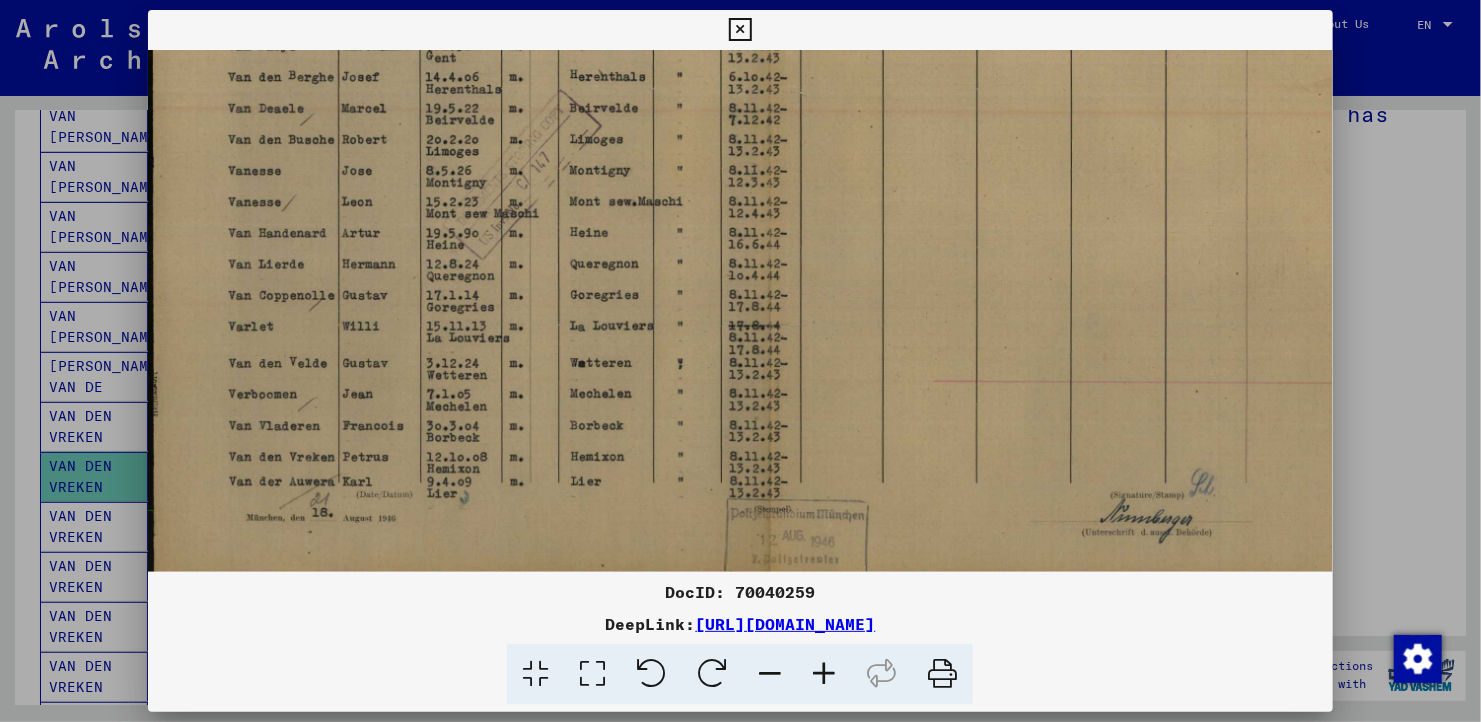 drag, startPoint x: 575, startPoint y: 474, endPoint x: 616, endPoint y: 150, distance: 326.58383 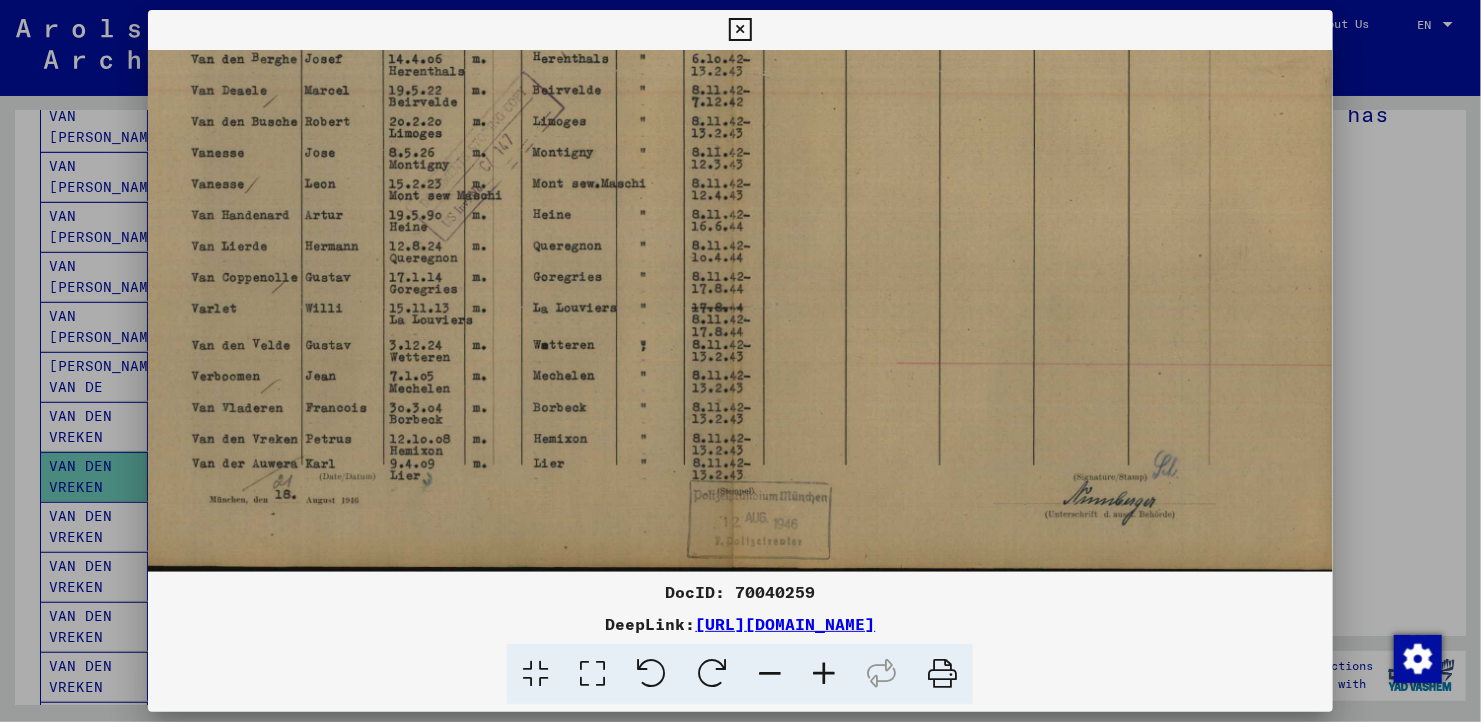 scroll, scrollTop: 350, scrollLeft: 0, axis: vertical 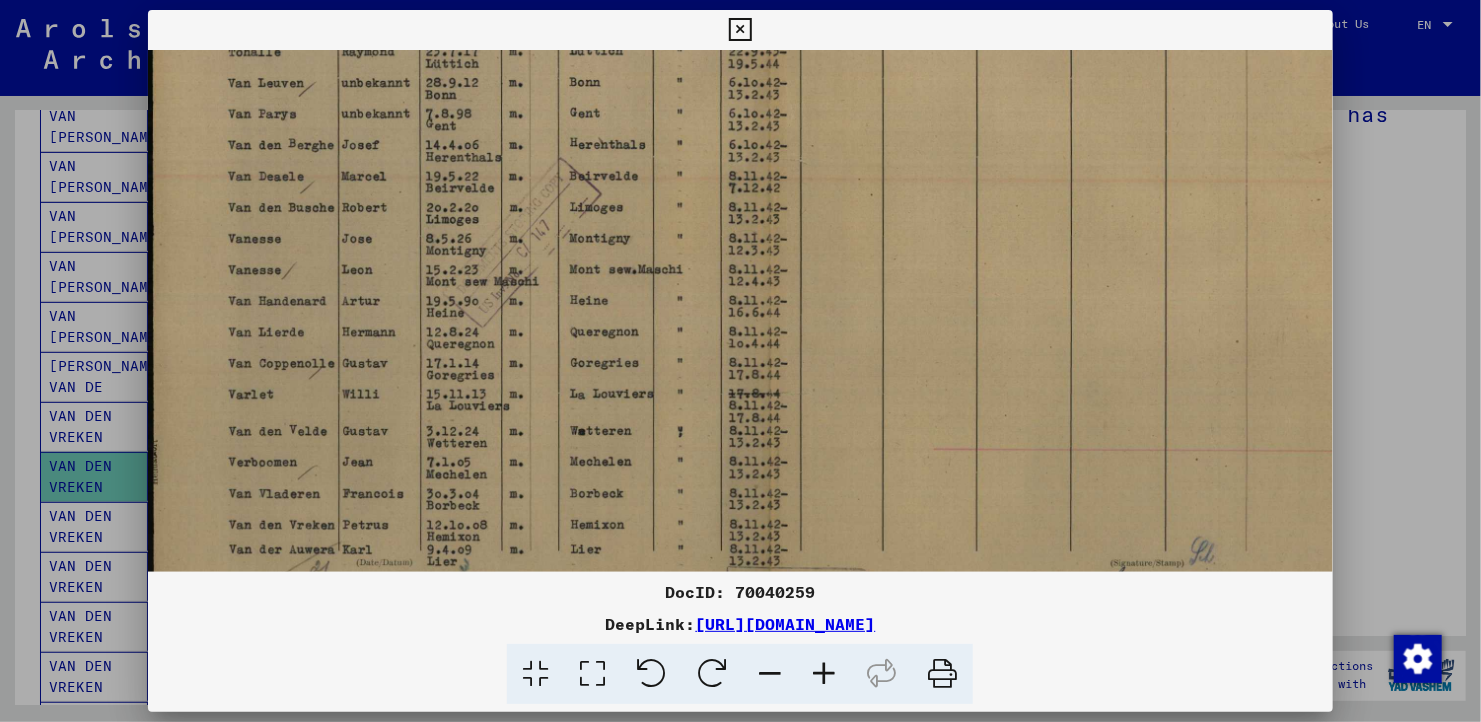 drag, startPoint x: 716, startPoint y: 531, endPoint x: 850, endPoint y: 532, distance: 134.00374 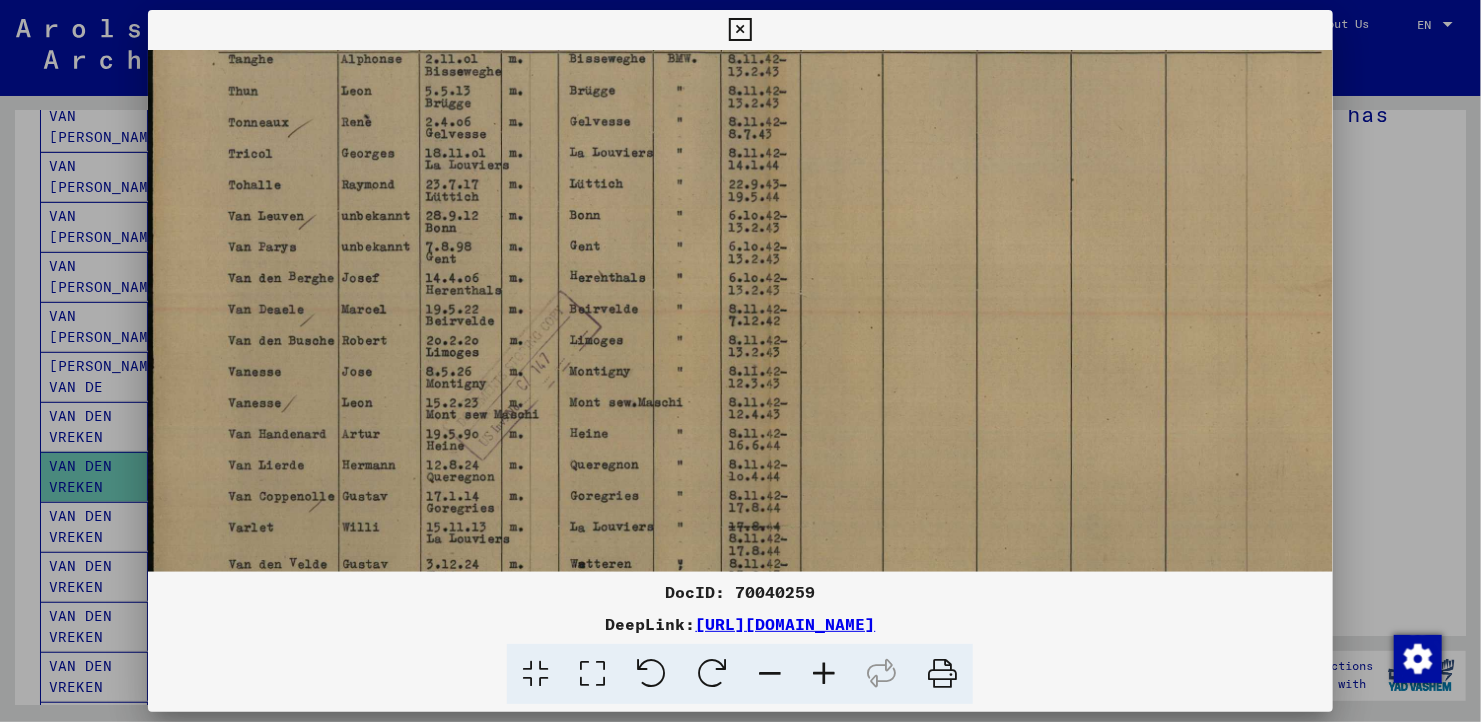 drag, startPoint x: 632, startPoint y: 267, endPoint x: 781, endPoint y: 395, distance: 196.43065 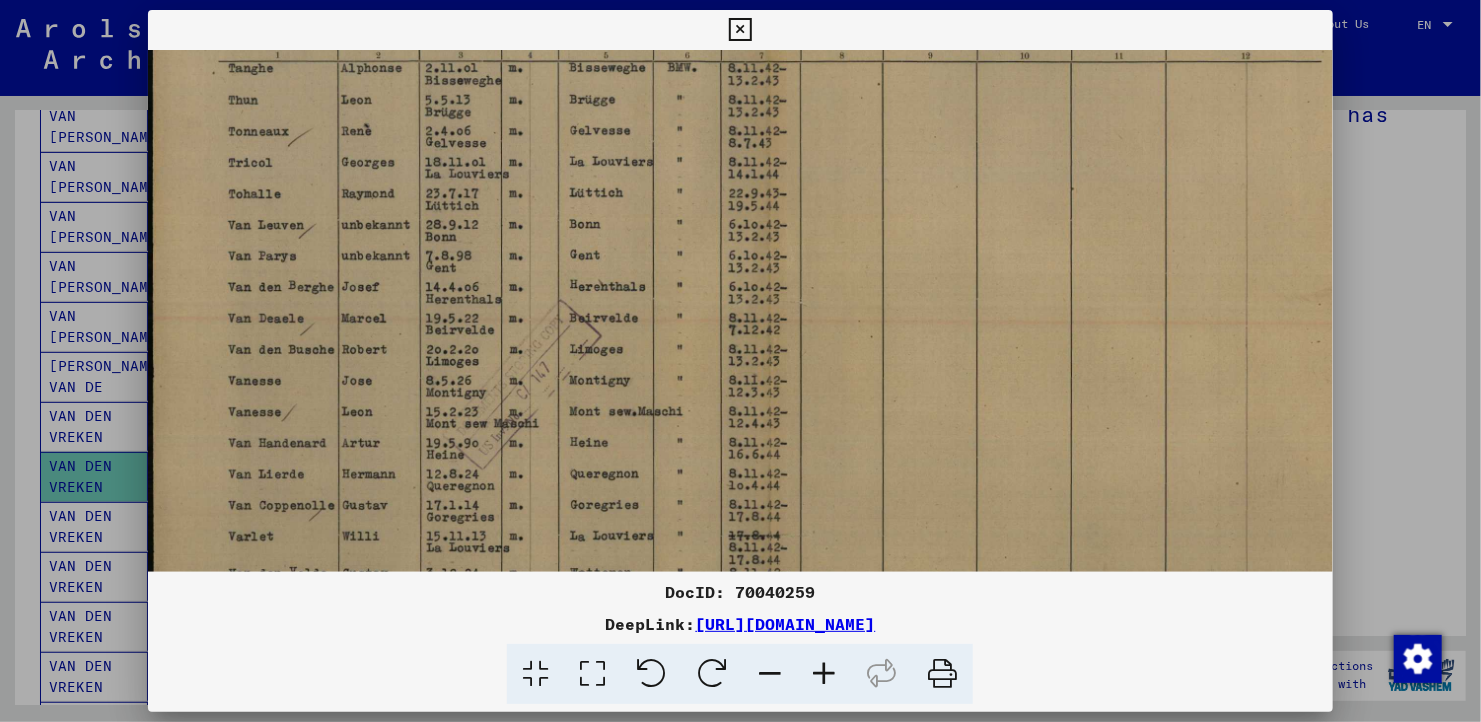 click at bounding box center [740, 30] 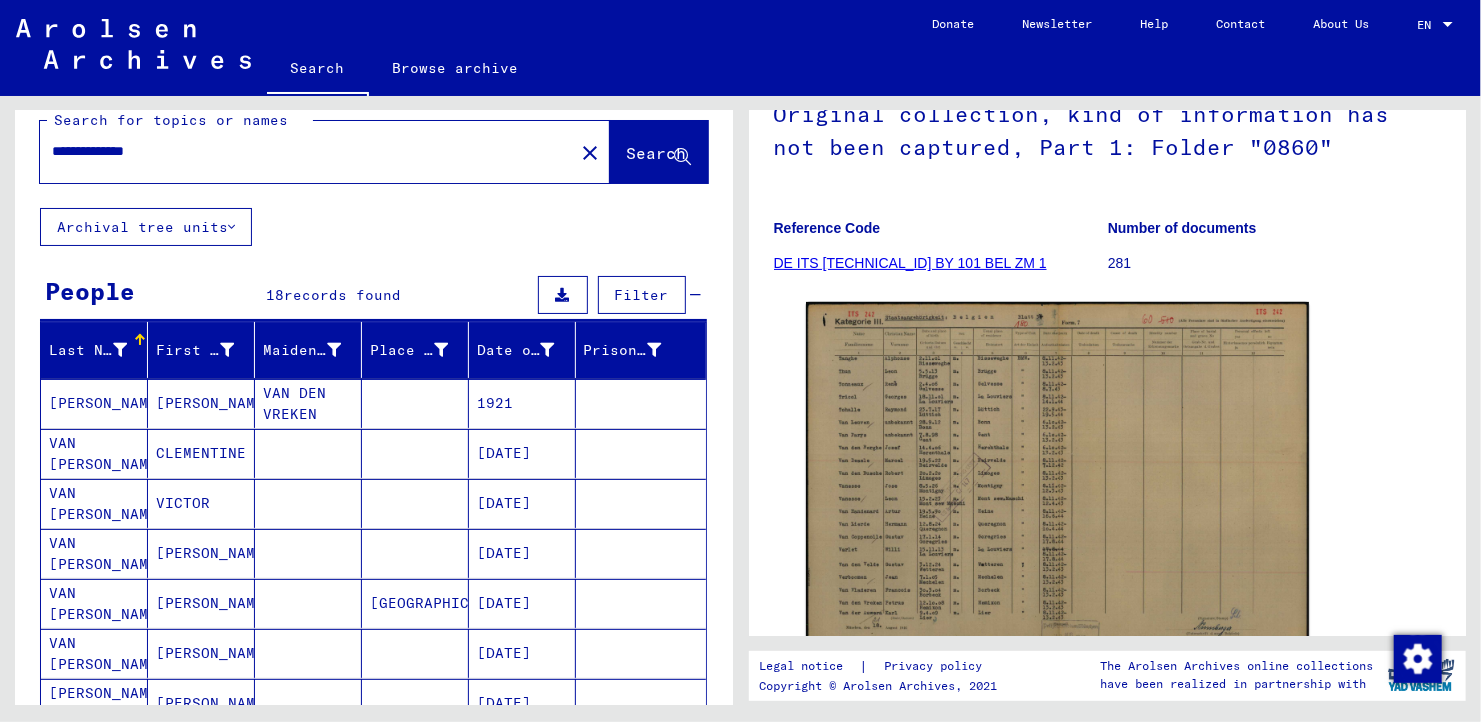scroll, scrollTop: 0, scrollLeft: 0, axis: both 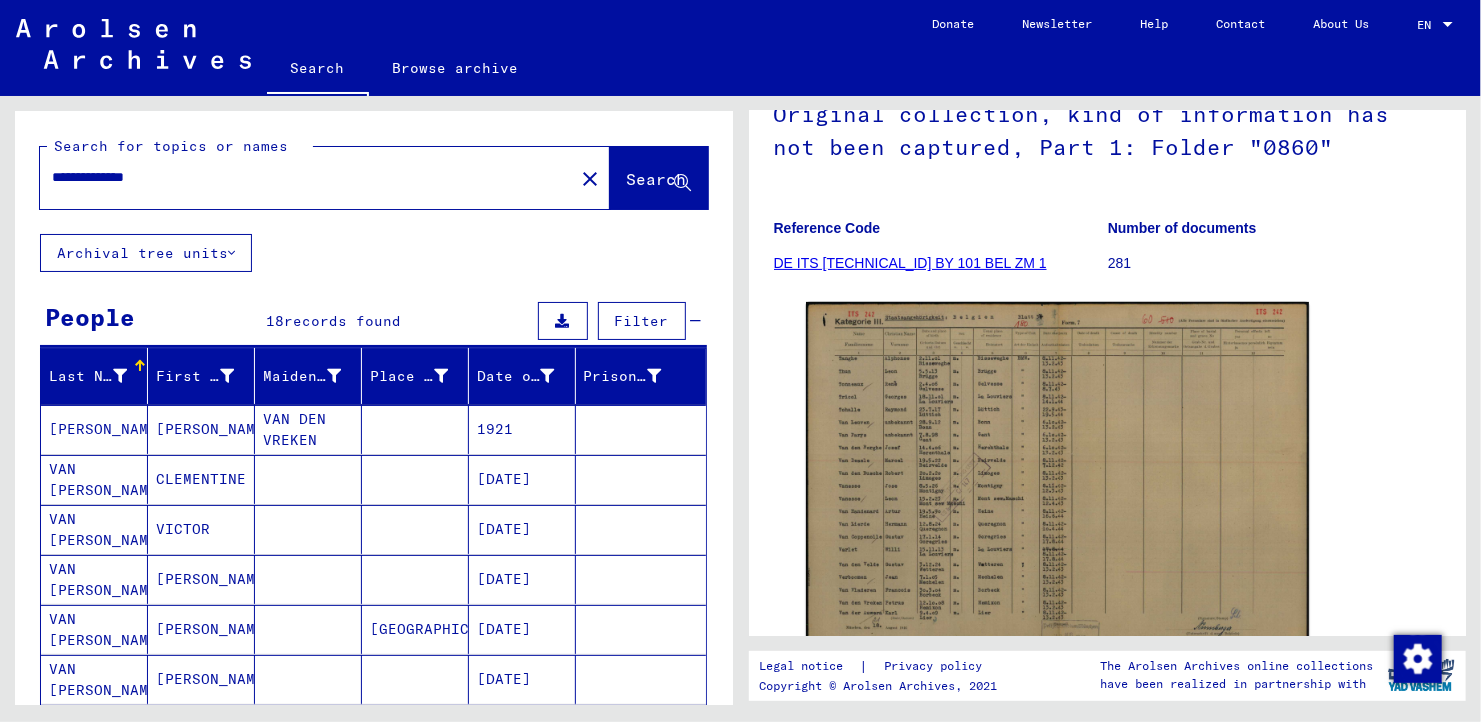 click on "**********" at bounding box center (307, 177) 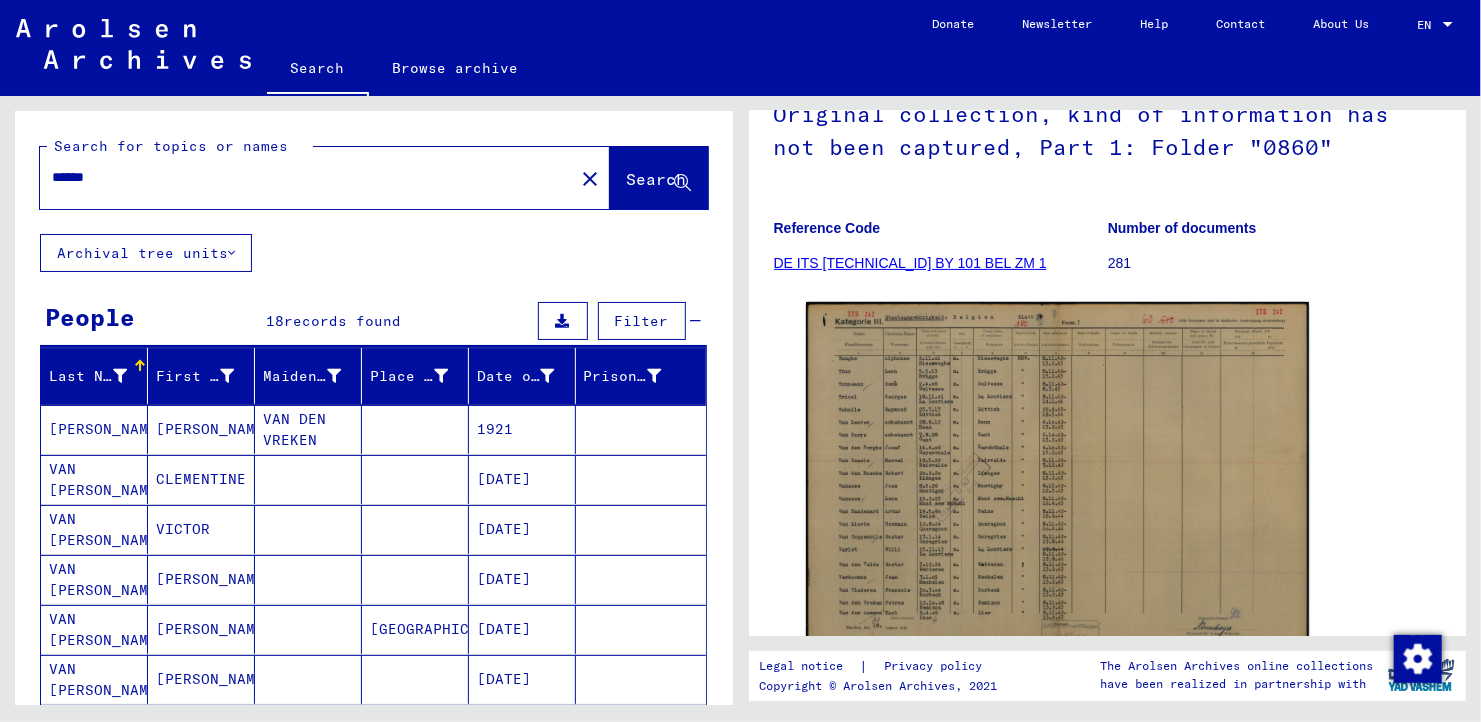type on "******" 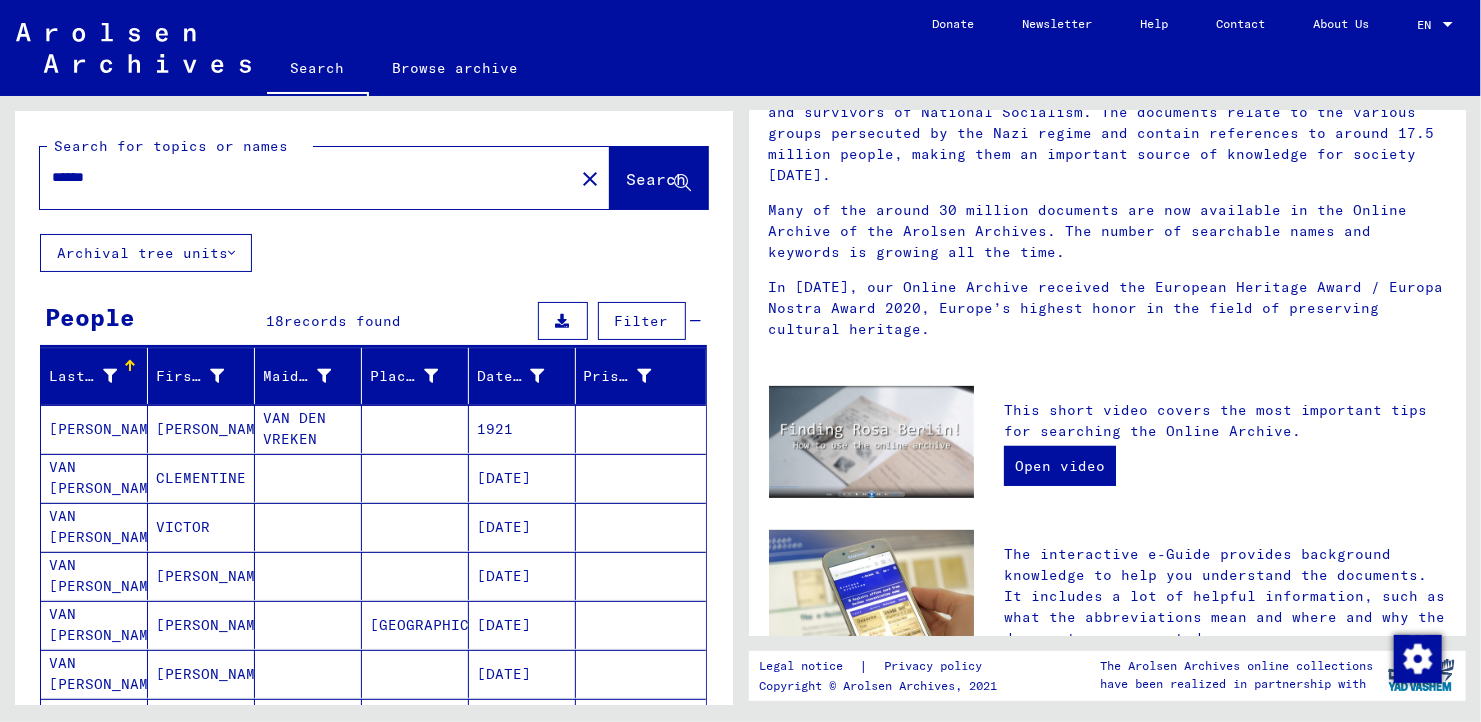 scroll, scrollTop: 0, scrollLeft: 0, axis: both 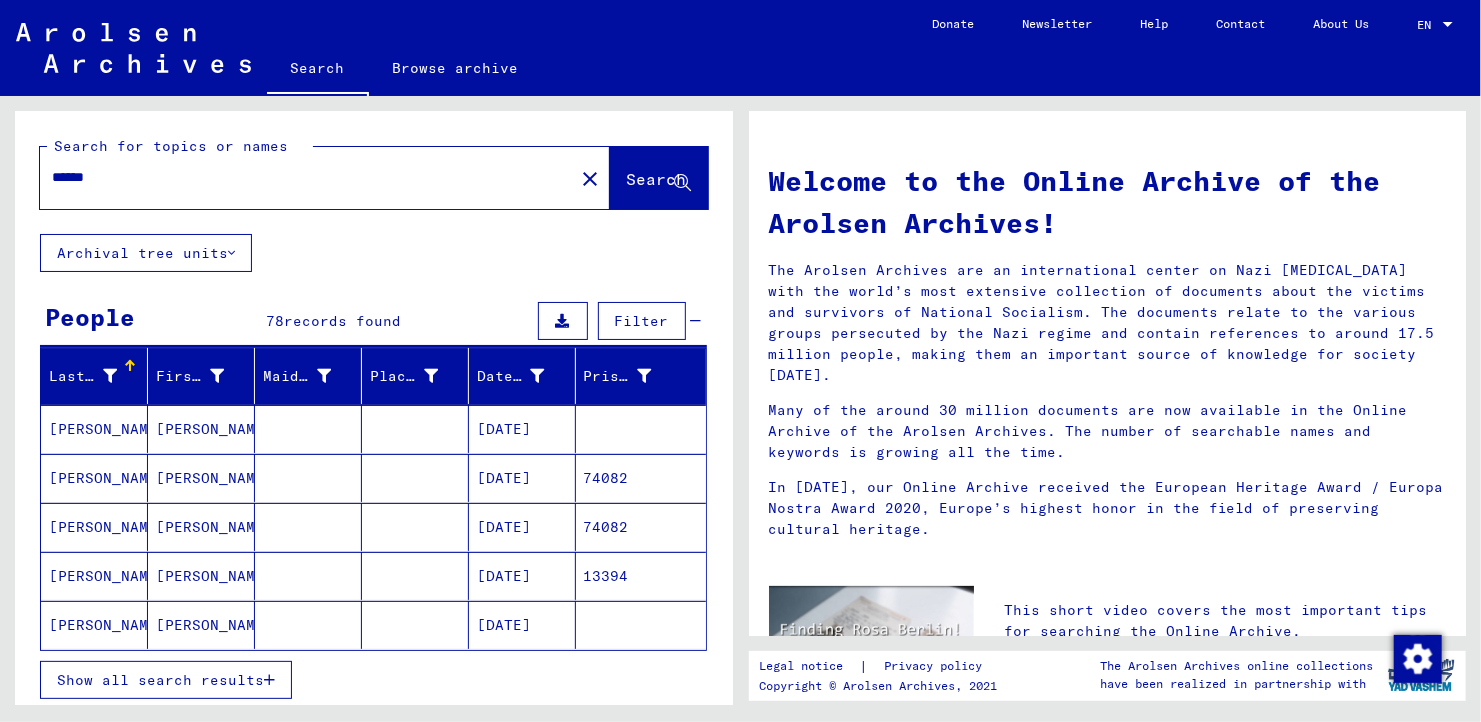 click on "Show all search results" at bounding box center (160, 680) 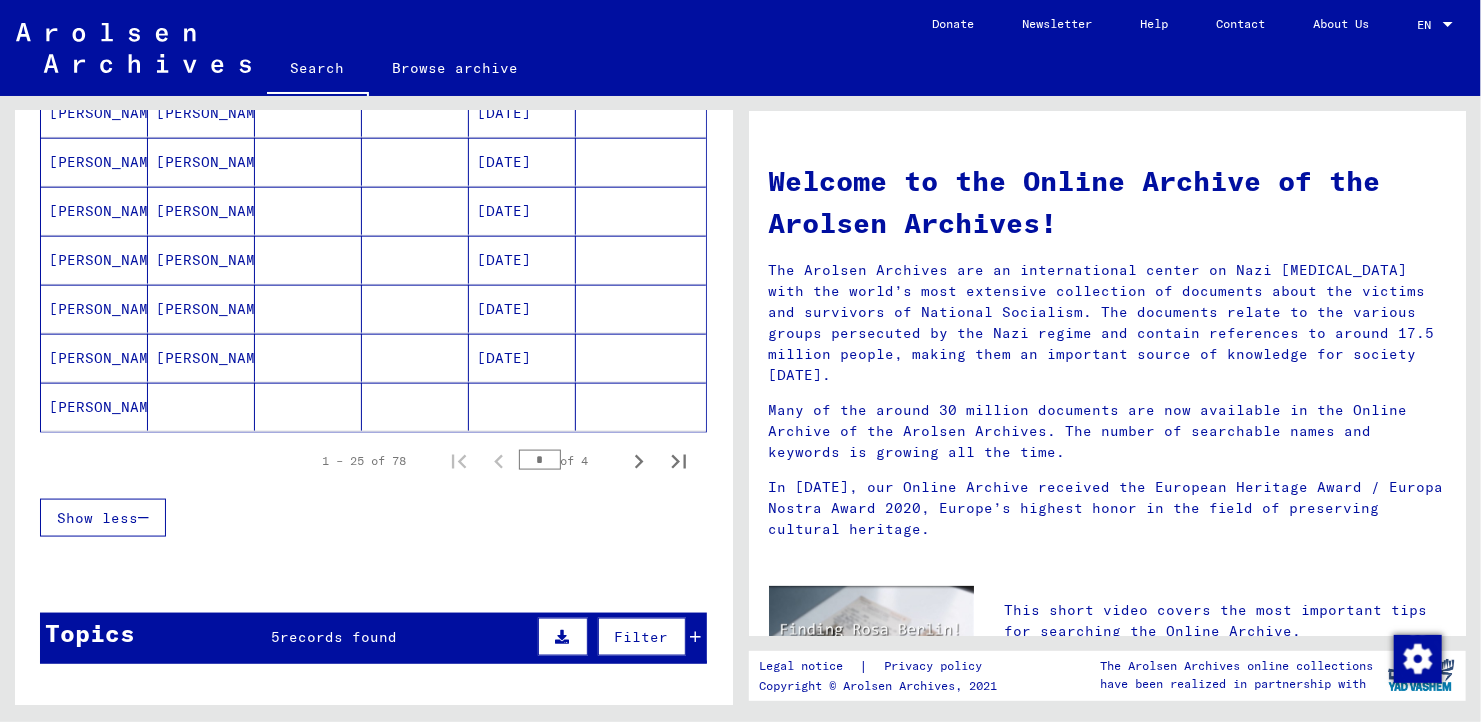 scroll, scrollTop: 1200, scrollLeft: 0, axis: vertical 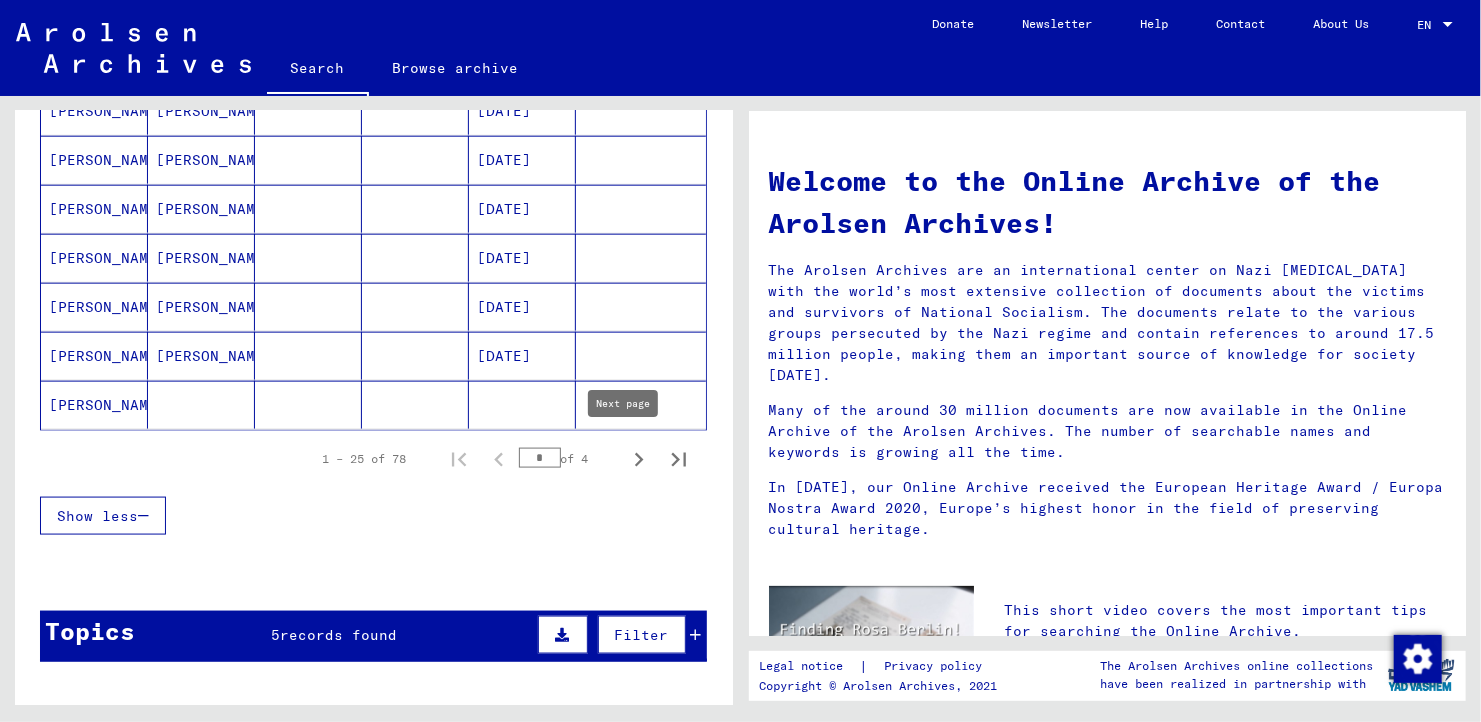 click 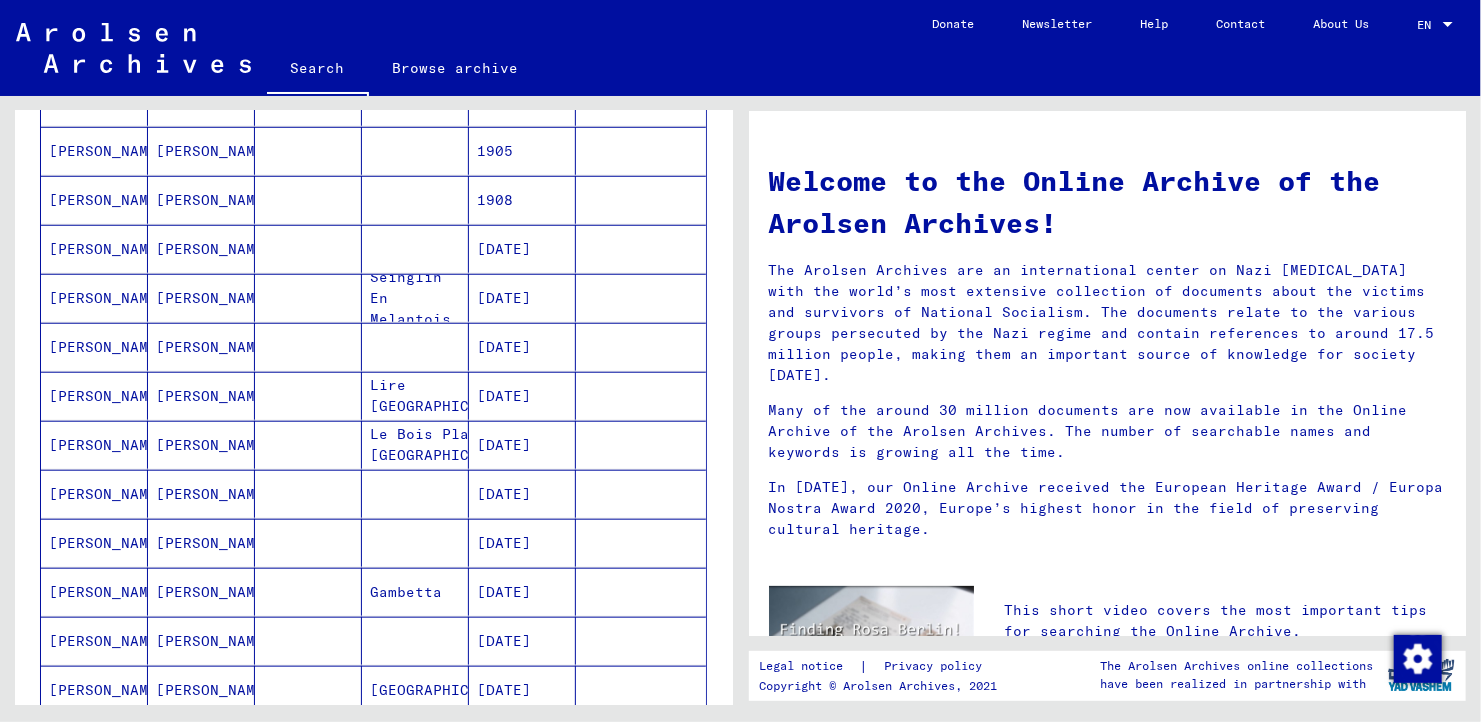 scroll, scrollTop: 800, scrollLeft: 0, axis: vertical 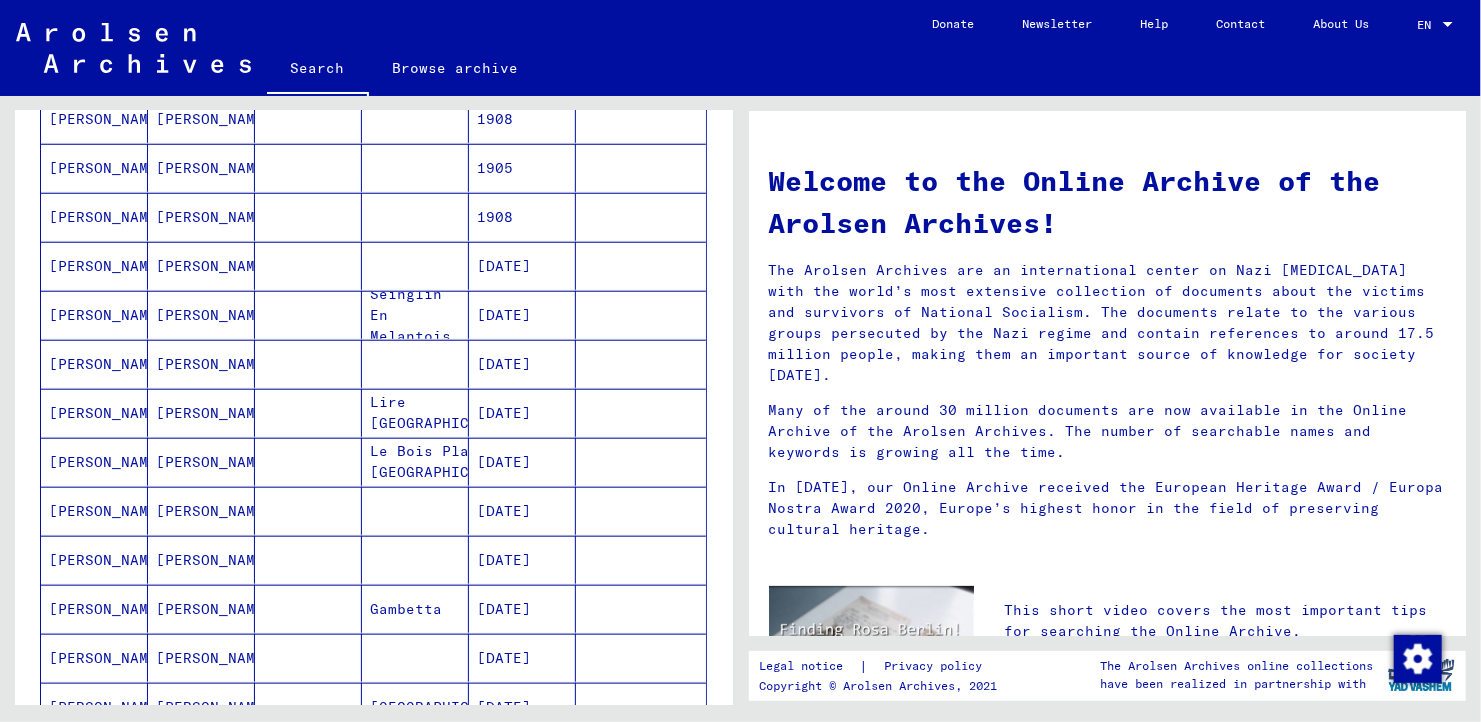 click on "[PERSON_NAME]" at bounding box center [201, 658] 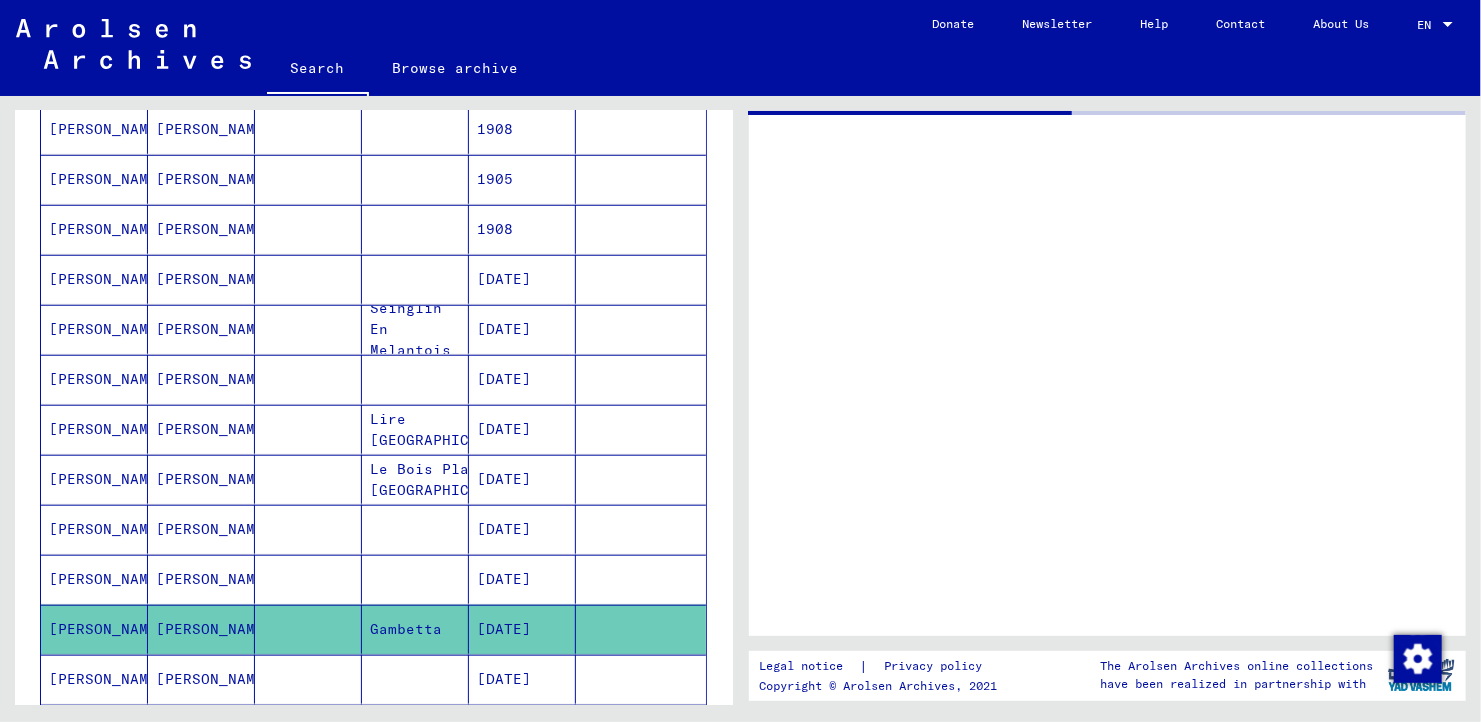 scroll, scrollTop: 808, scrollLeft: 0, axis: vertical 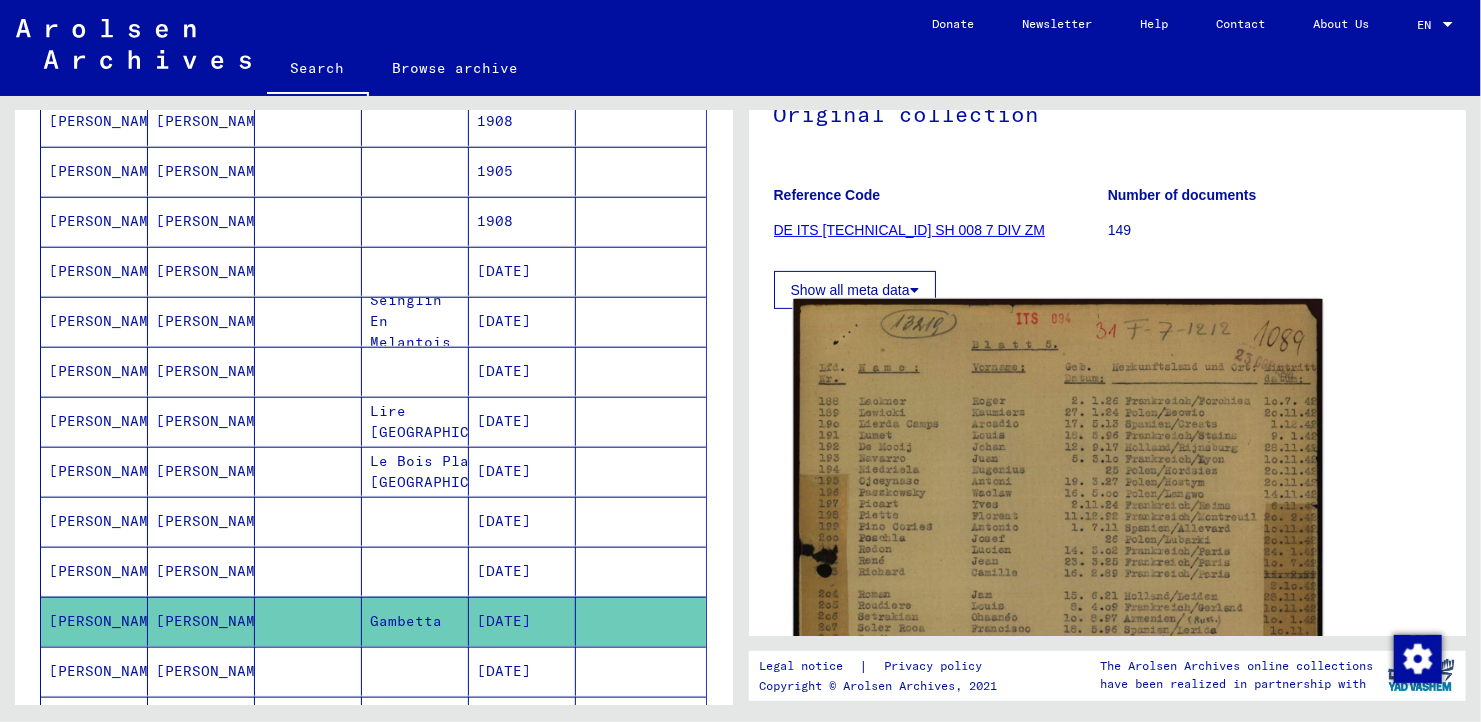 click 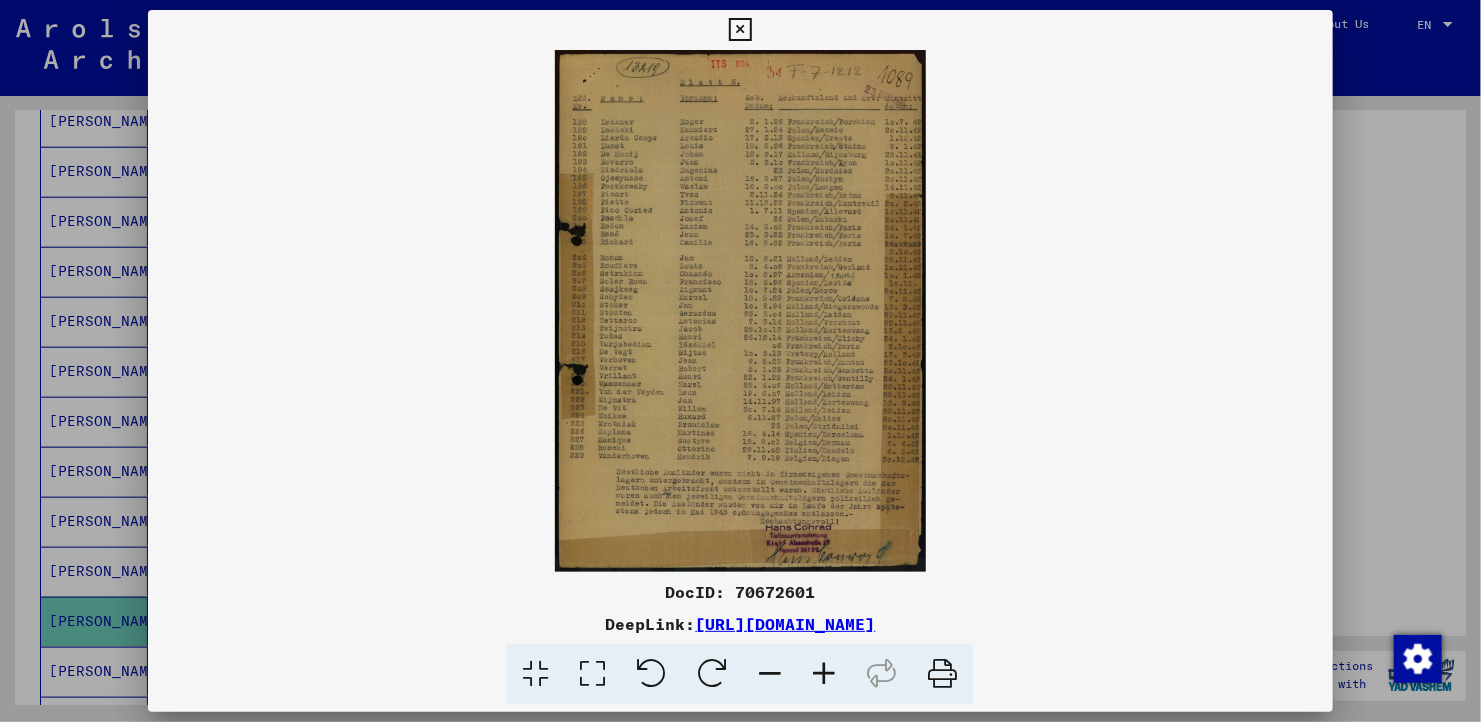 click at bounding box center (824, 674) 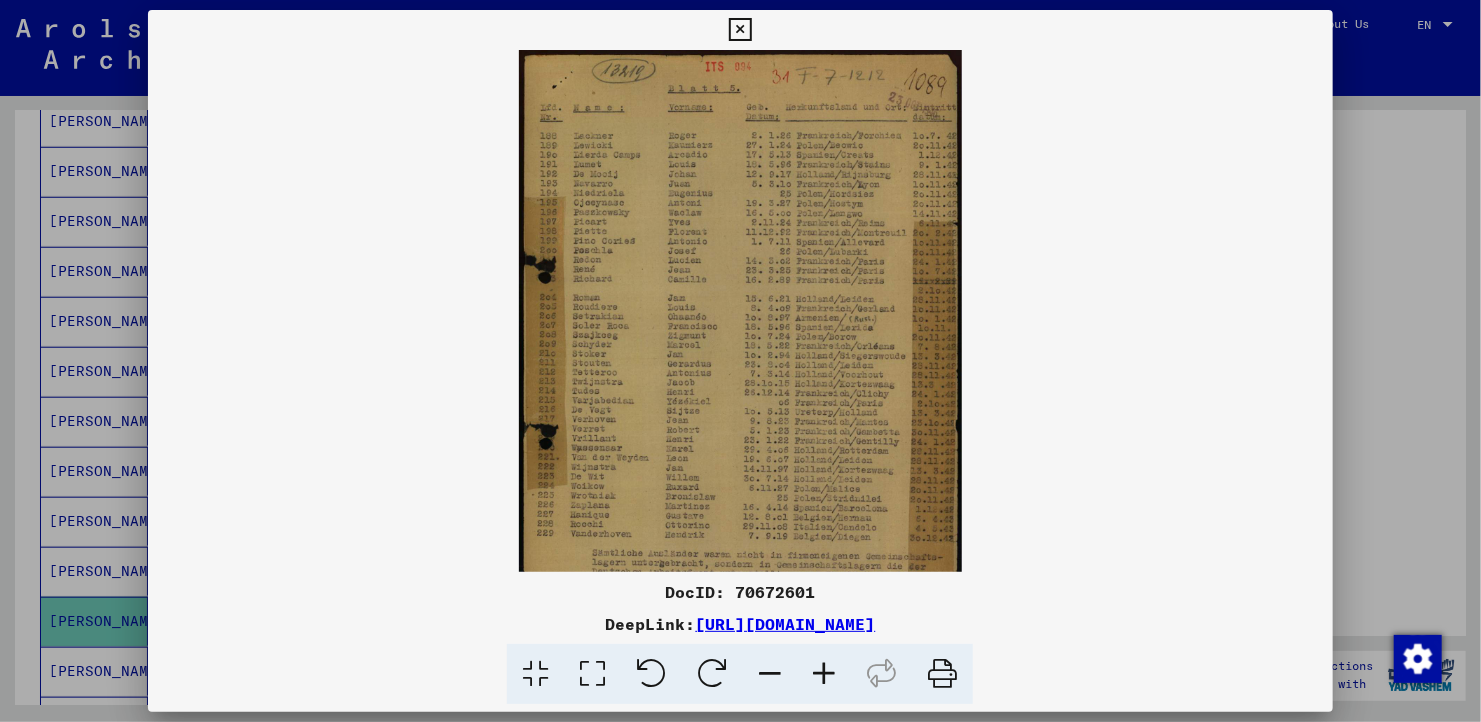 click at bounding box center (824, 674) 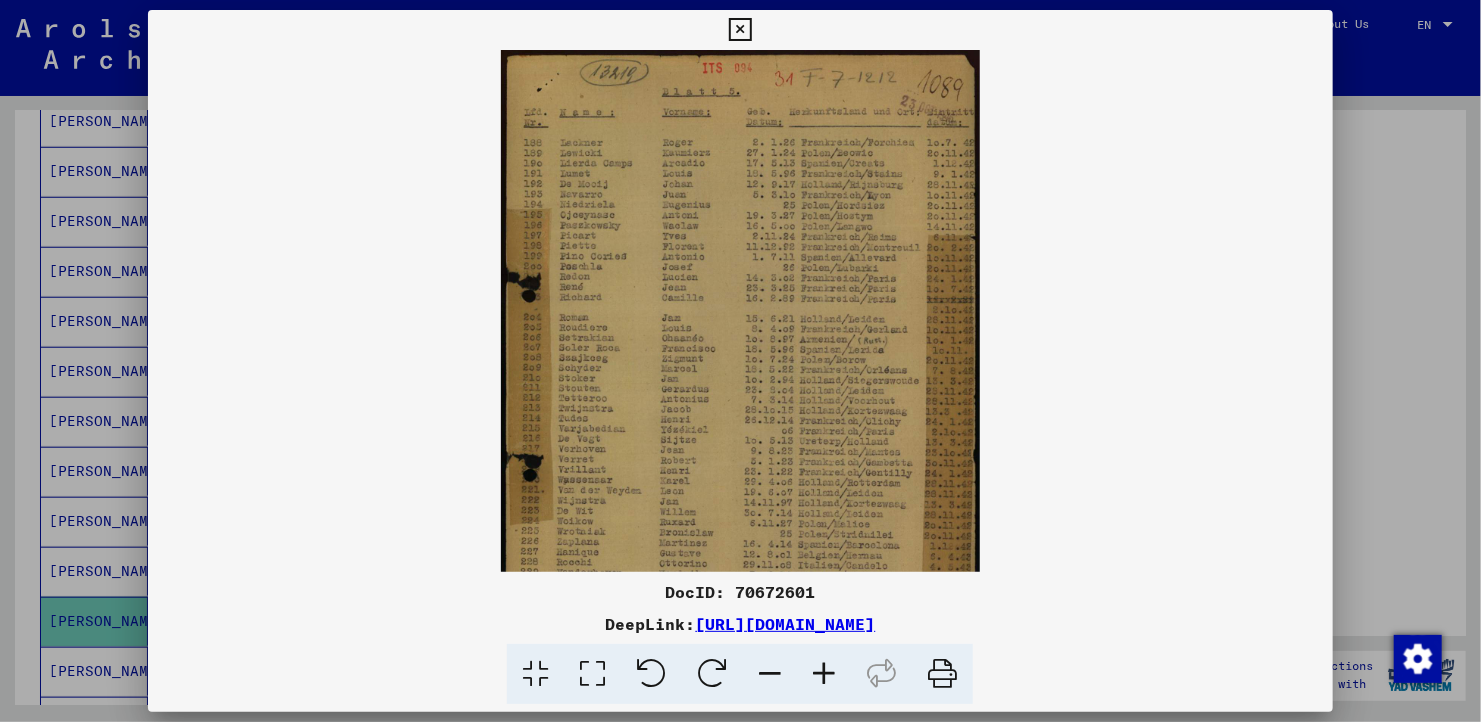 click at bounding box center (824, 674) 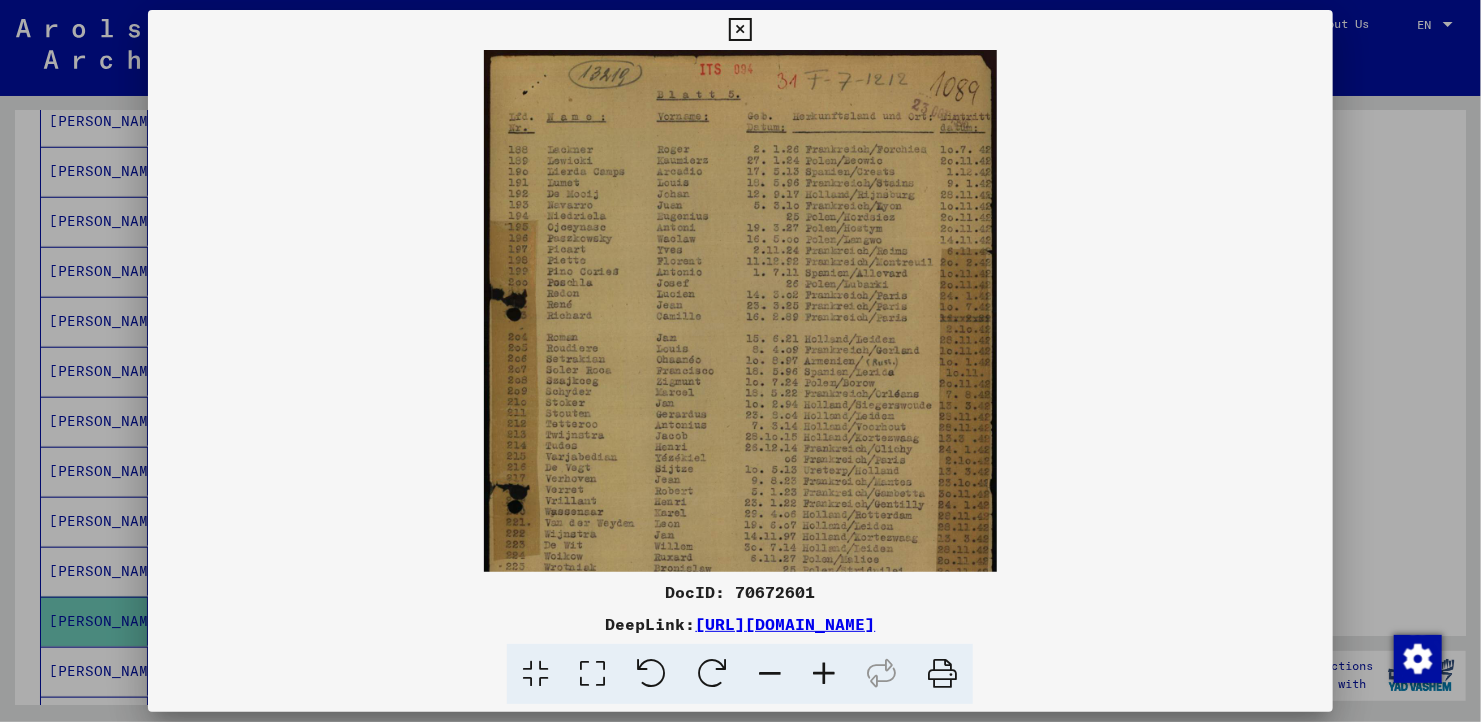 click at bounding box center [824, 674] 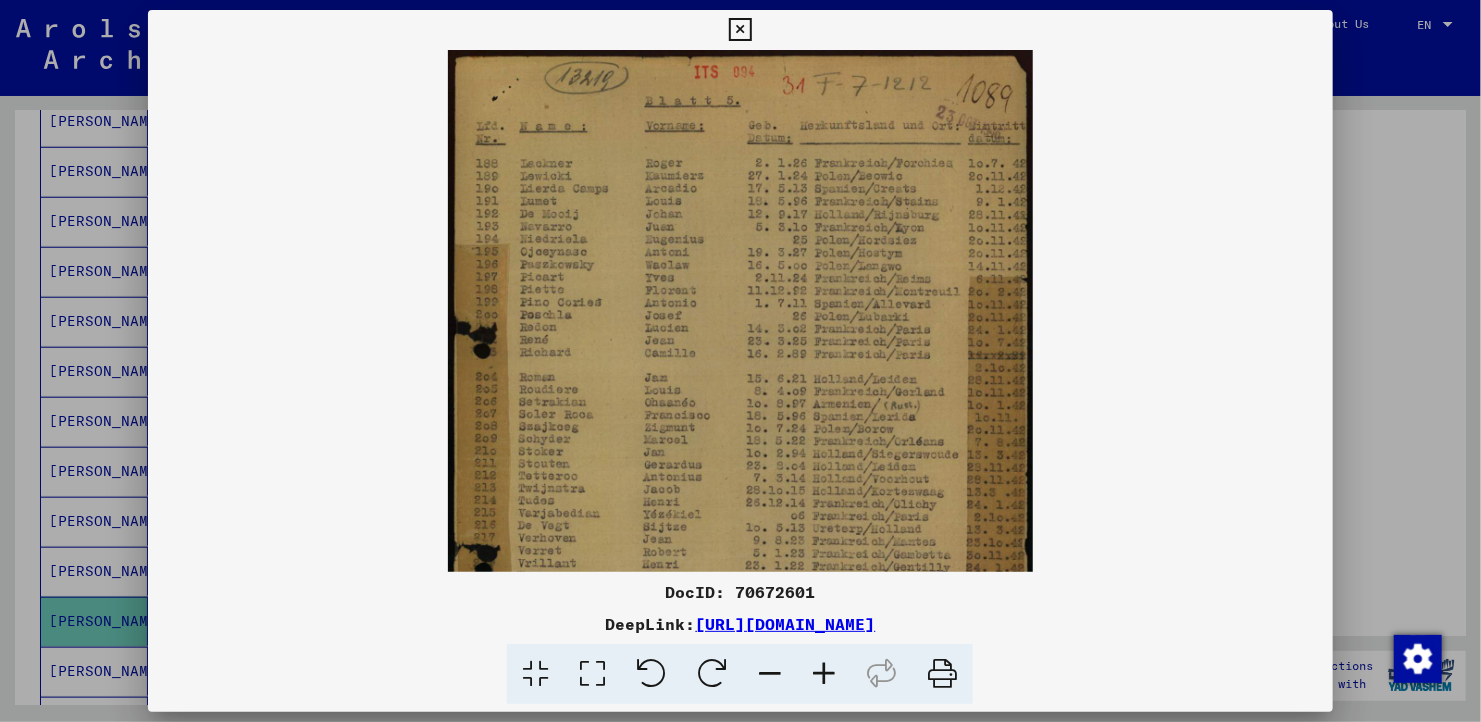 click at bounding box center [824, 674] 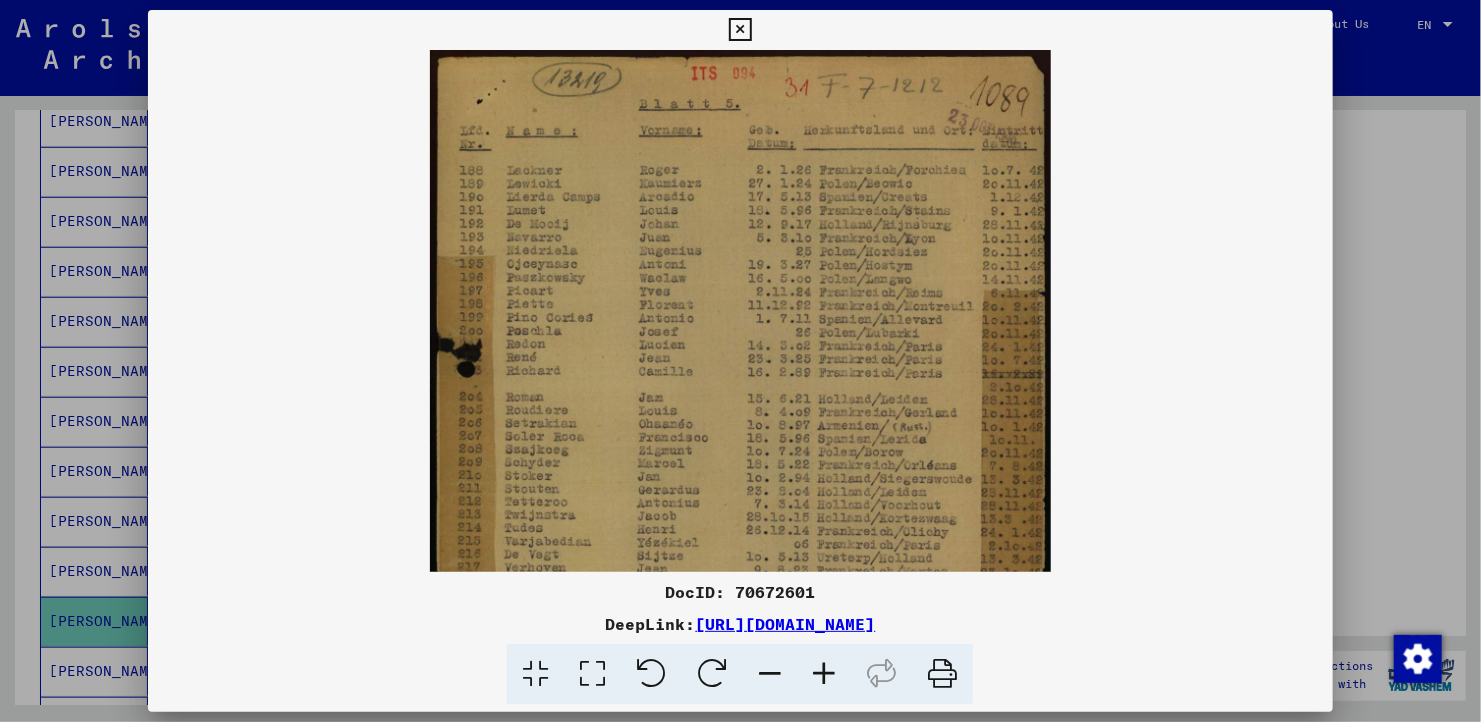 click at bounding box center (824, 674) 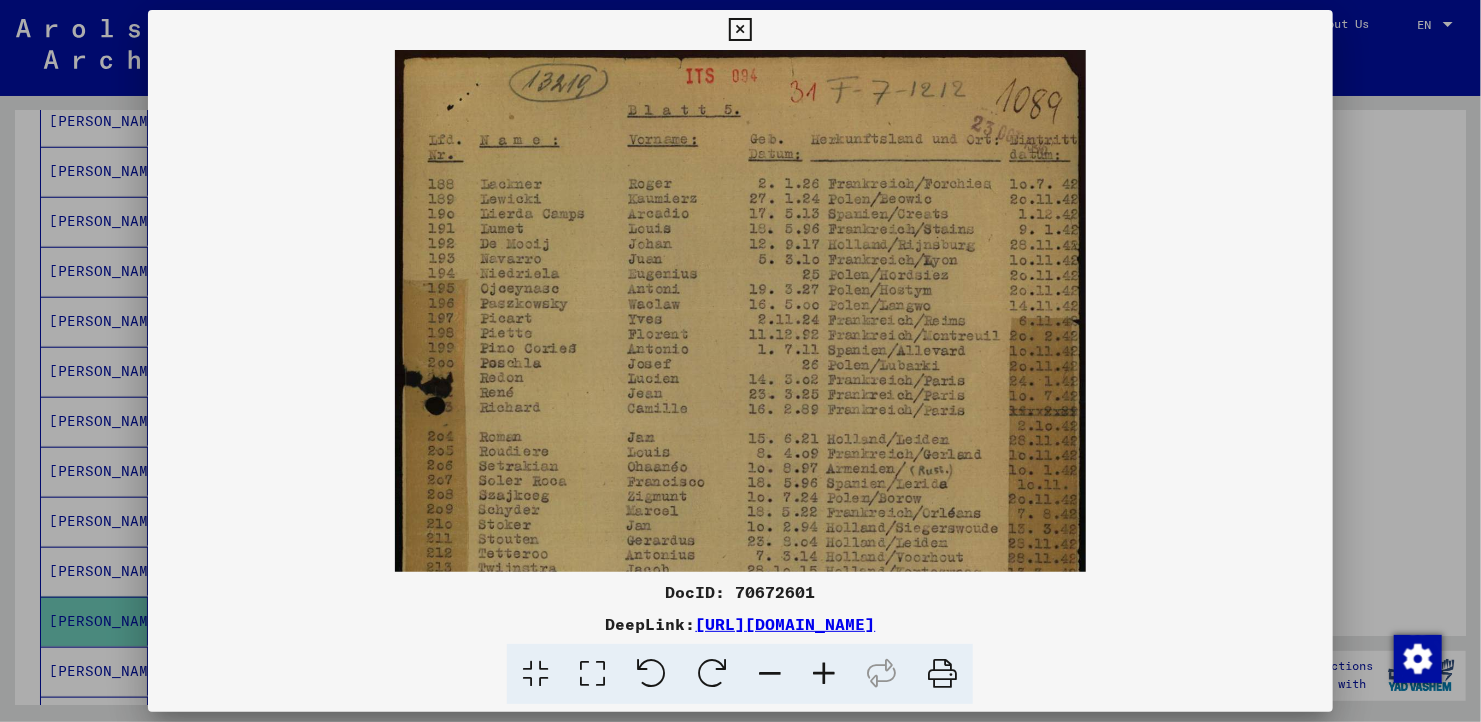 click at bounding box center (824, 674) 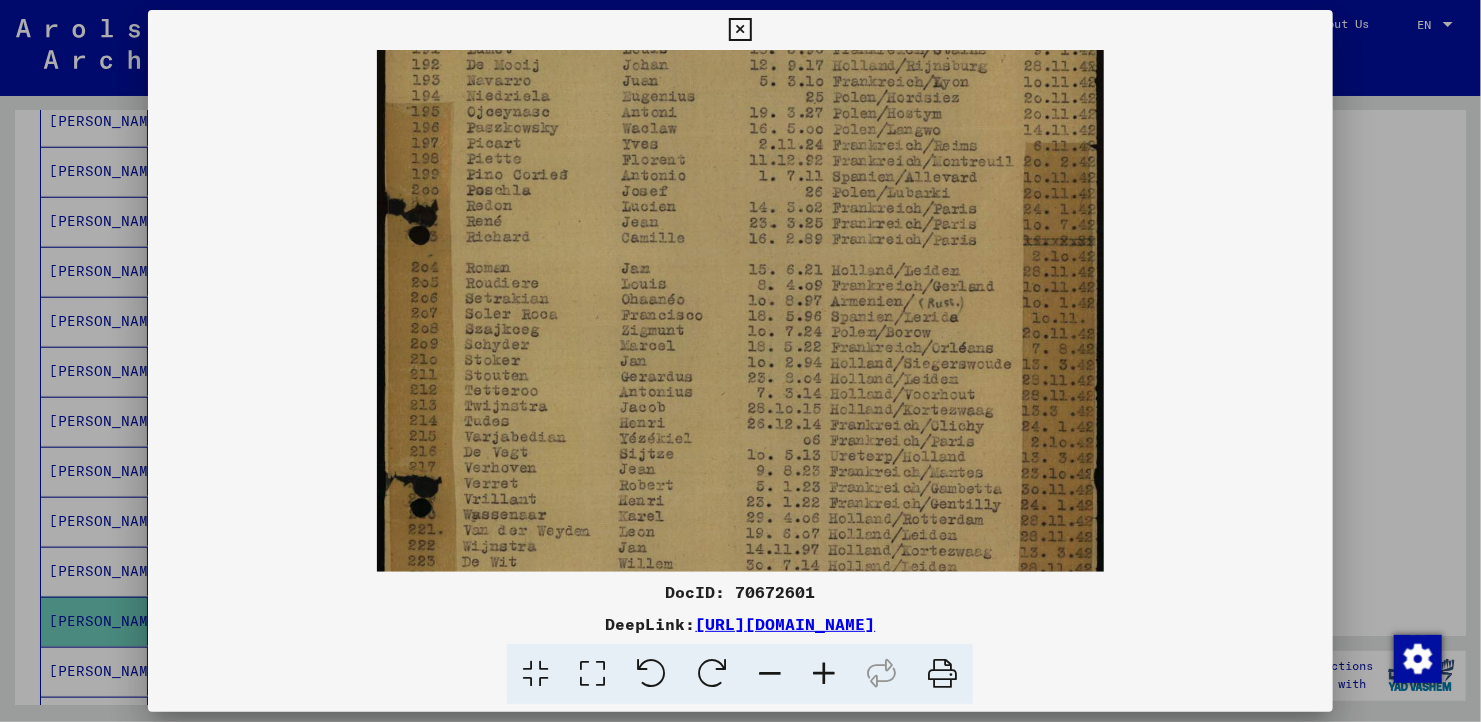 scroll, scrollTop: 194, scrollLeft: 0, axis: vertical 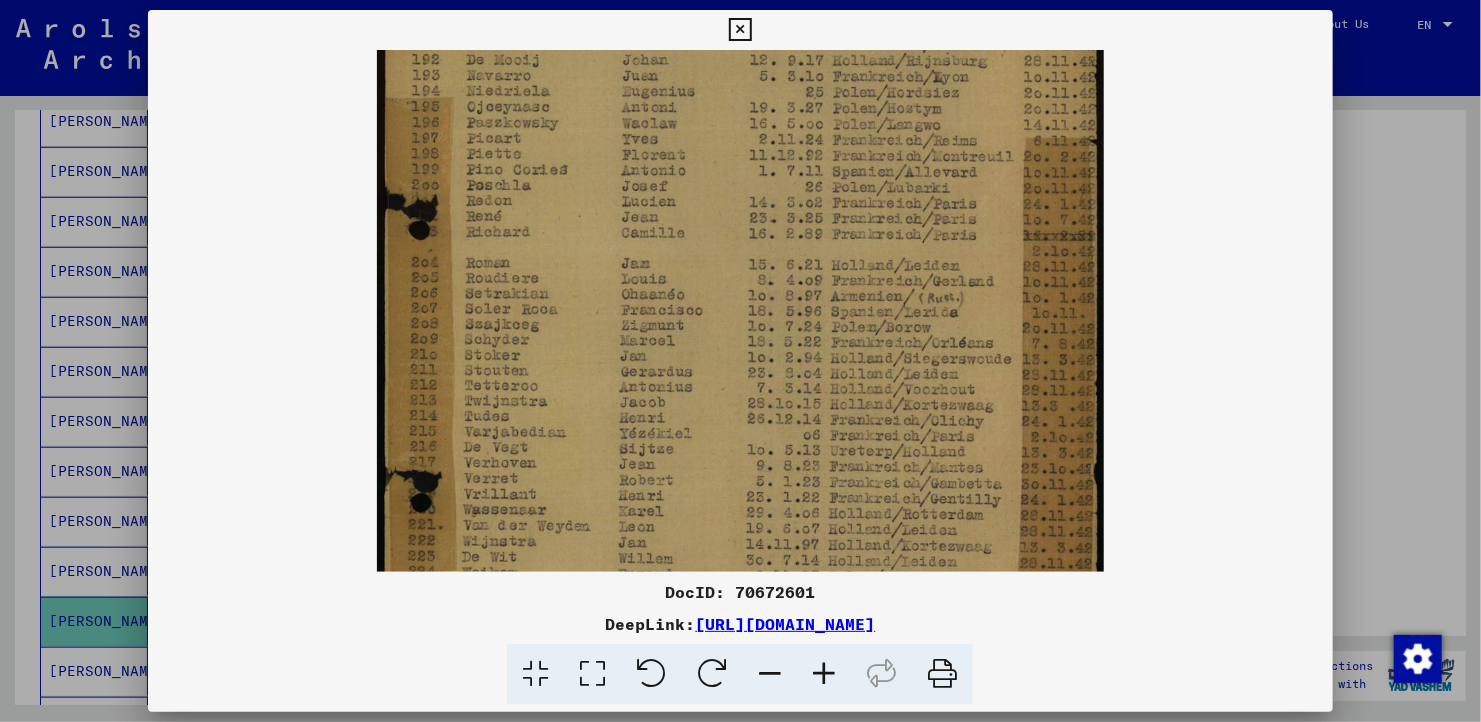 drag, startPoint x: 664, startPoint y: 515, endPoint x: 748, endPoint y: 321, distance: 211.40483 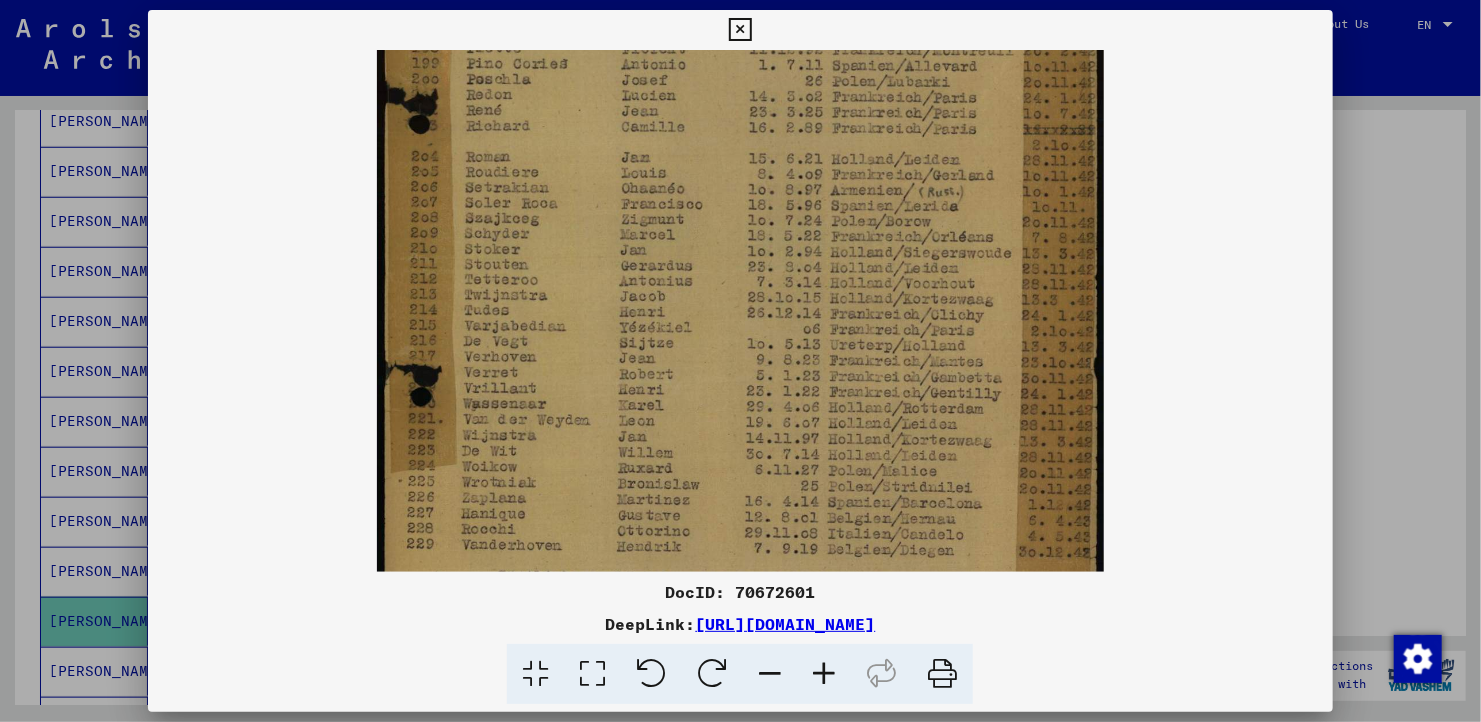 scroll, scrollTop: 301, scrollLeft: 0, axis: vertical 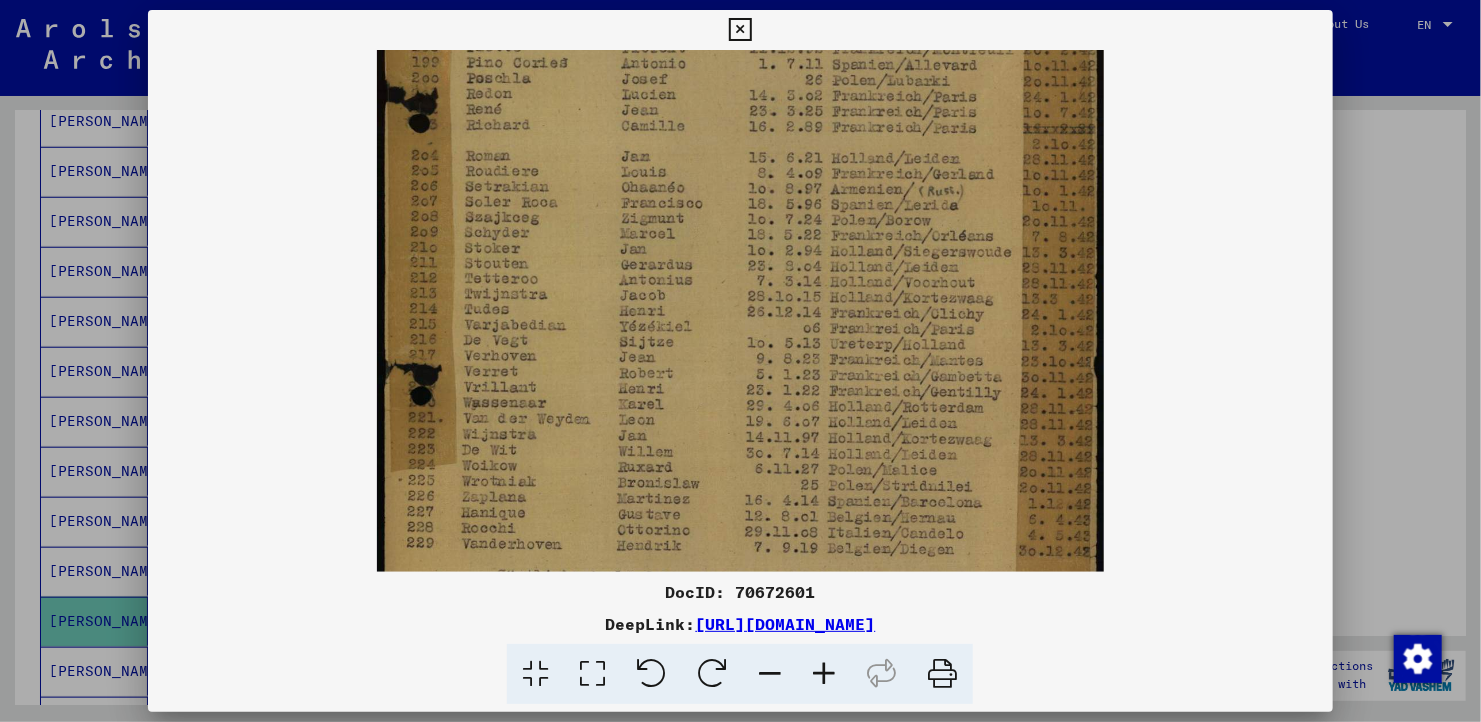 drag, startPoint x: 1000, startPoint y: 506, endPoint x: 723, endPoint y: 396, distance: 298.04193 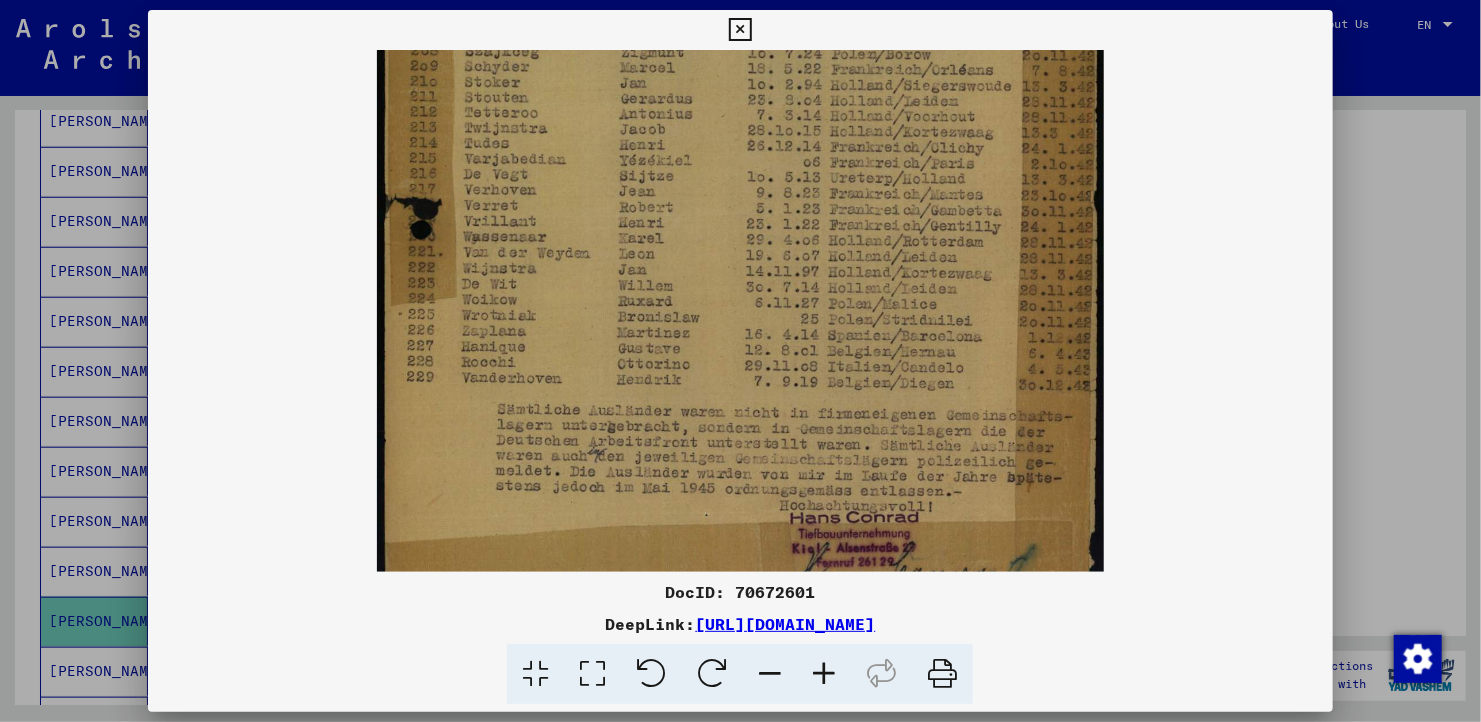 scroll, scrollTop: 468, scrollLeft: 0, axis: vertical 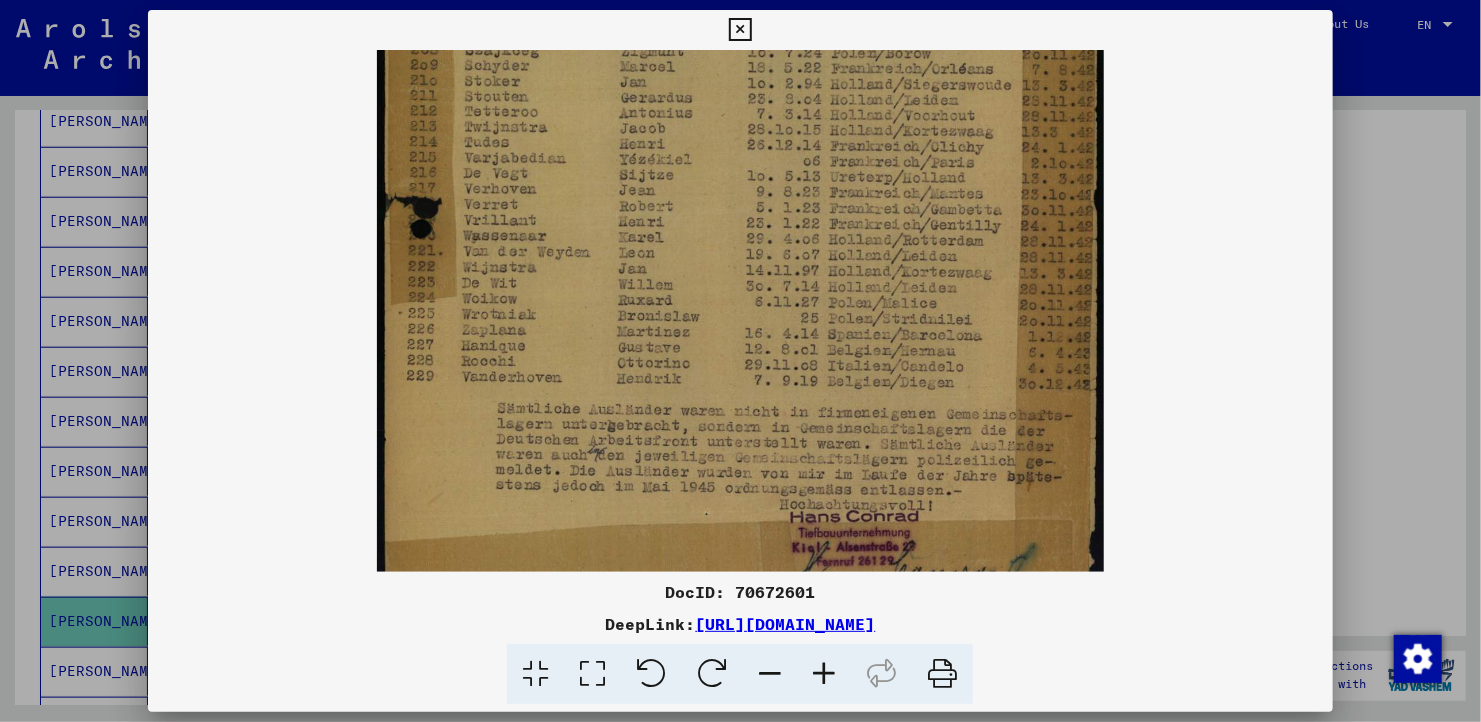 drag, startPoint x: 744, startPoint y: 431, endPoint x: 758, endPoint y: 271, distance: 160.61133 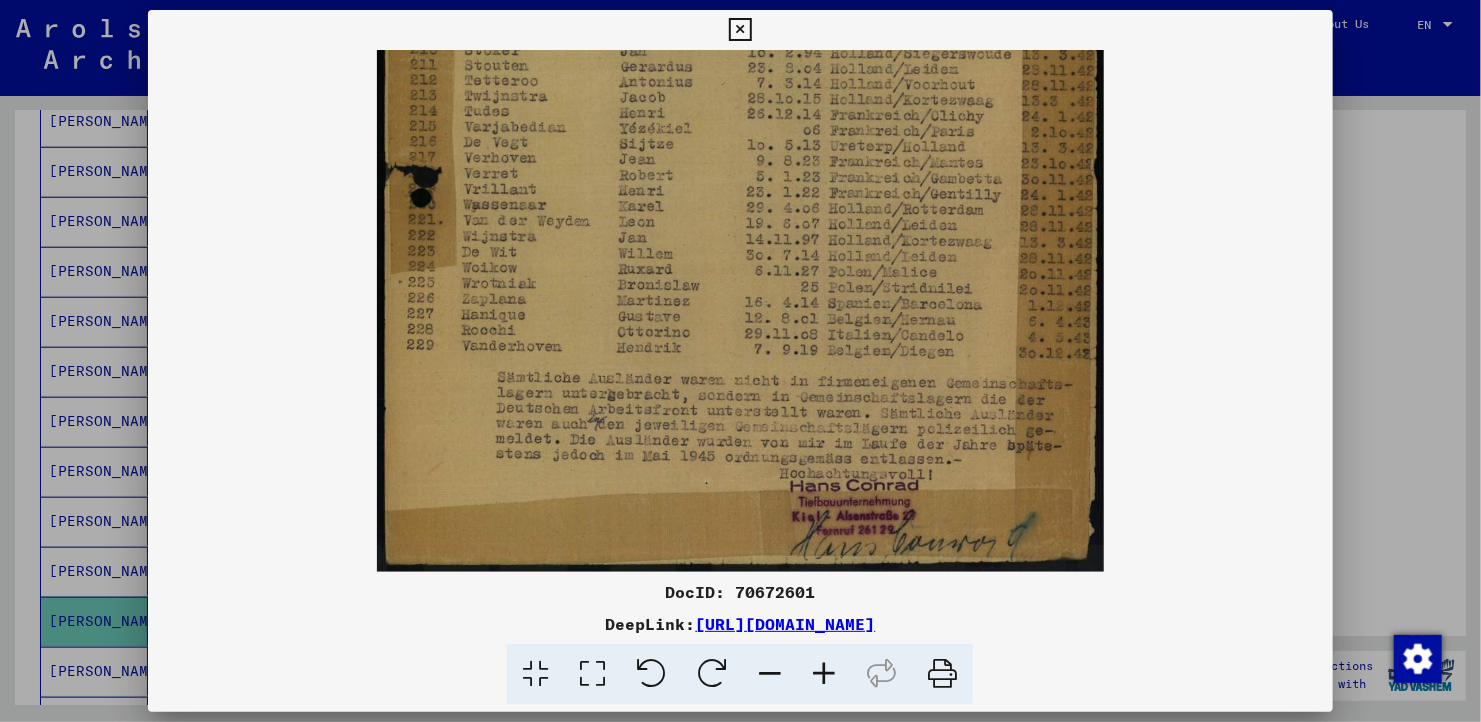 scroll, scrollTop: 500, scrollLeft: 0, axis: vertical 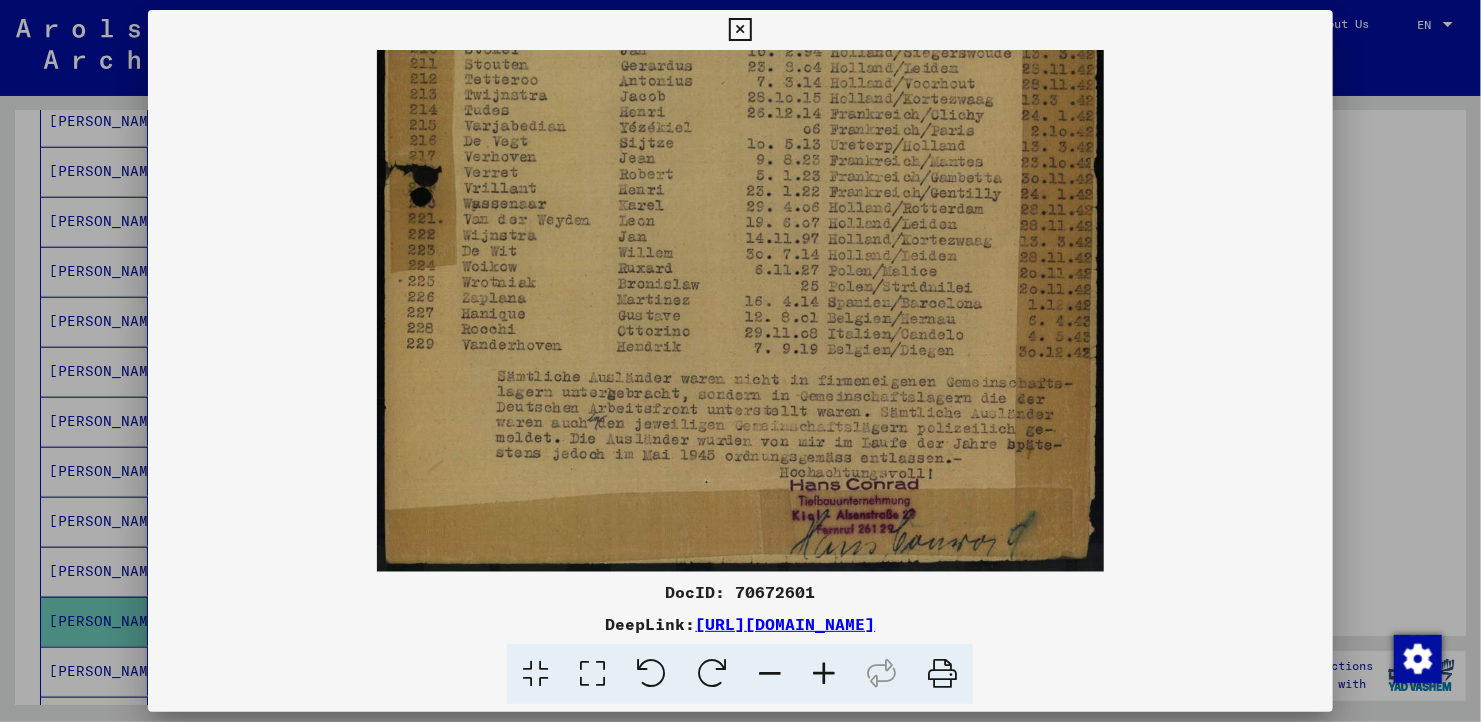 drag, startPoint x: 723, startPoint y: 483, endPoint x: 714, endPoint y: 383, distance: 100.40418 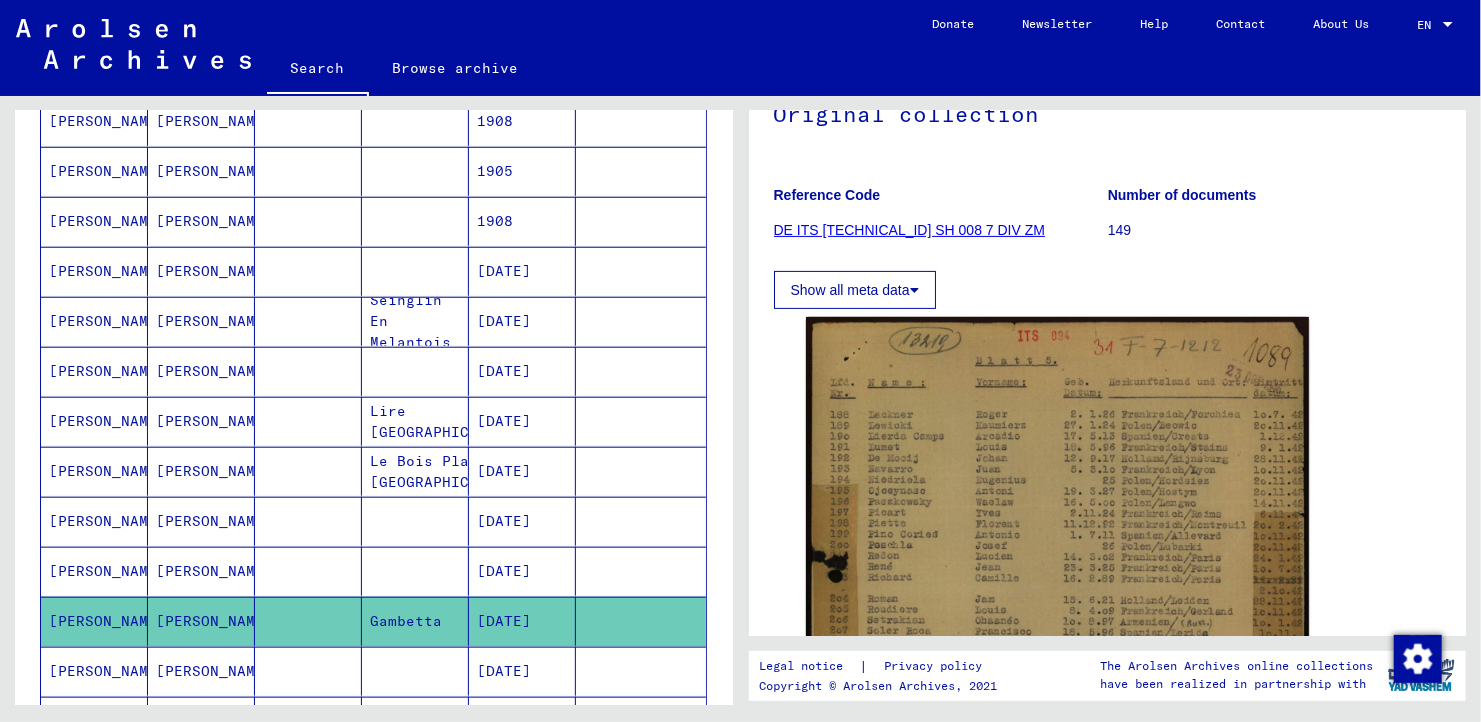click on "Search   Browse archive   Detailed questions/information about the documents? Send us an inquiry for free.  Donate Newsletter Help Contact About Us  EN  EN" 